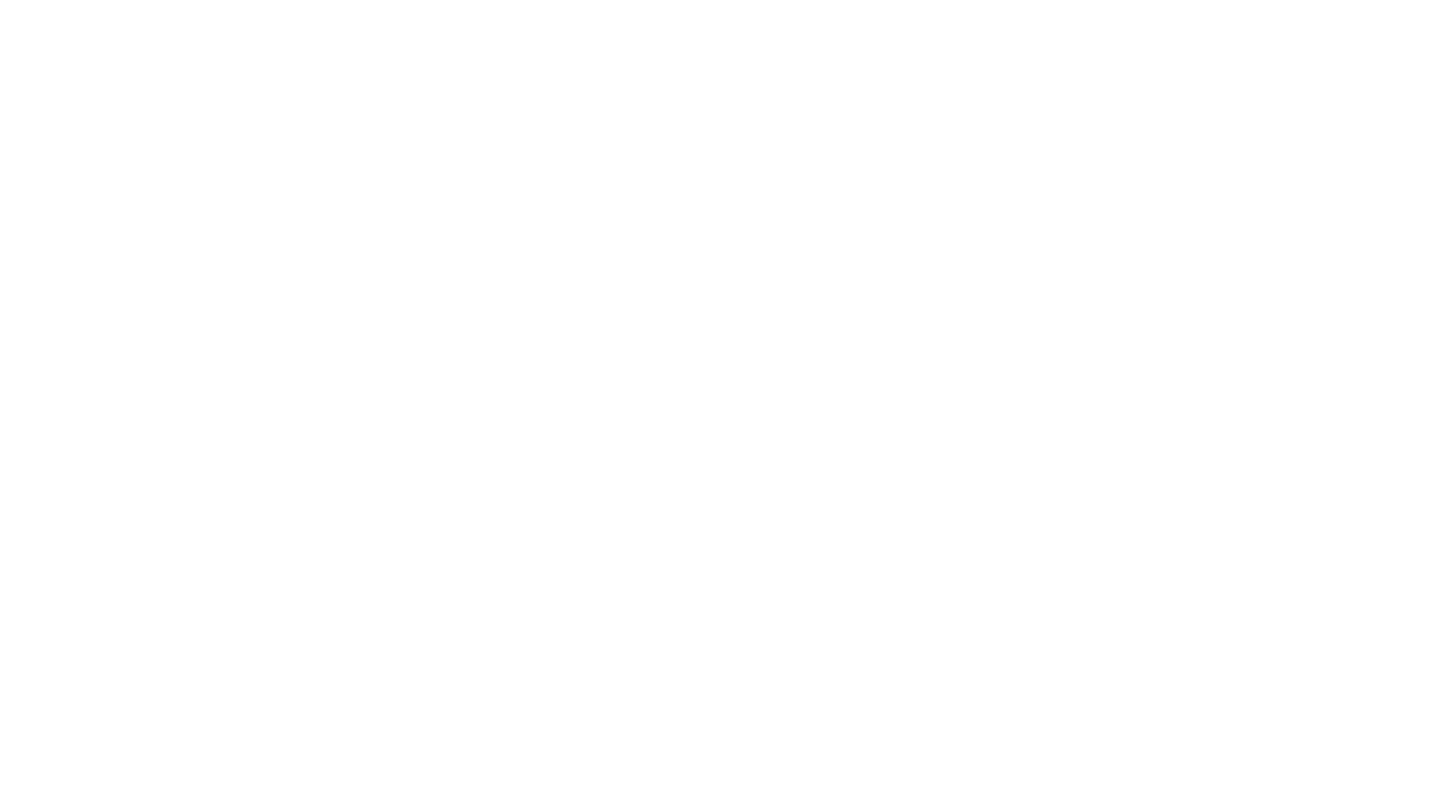 scroll, scrollTop: 0, scrollLeft: 0, axis: both 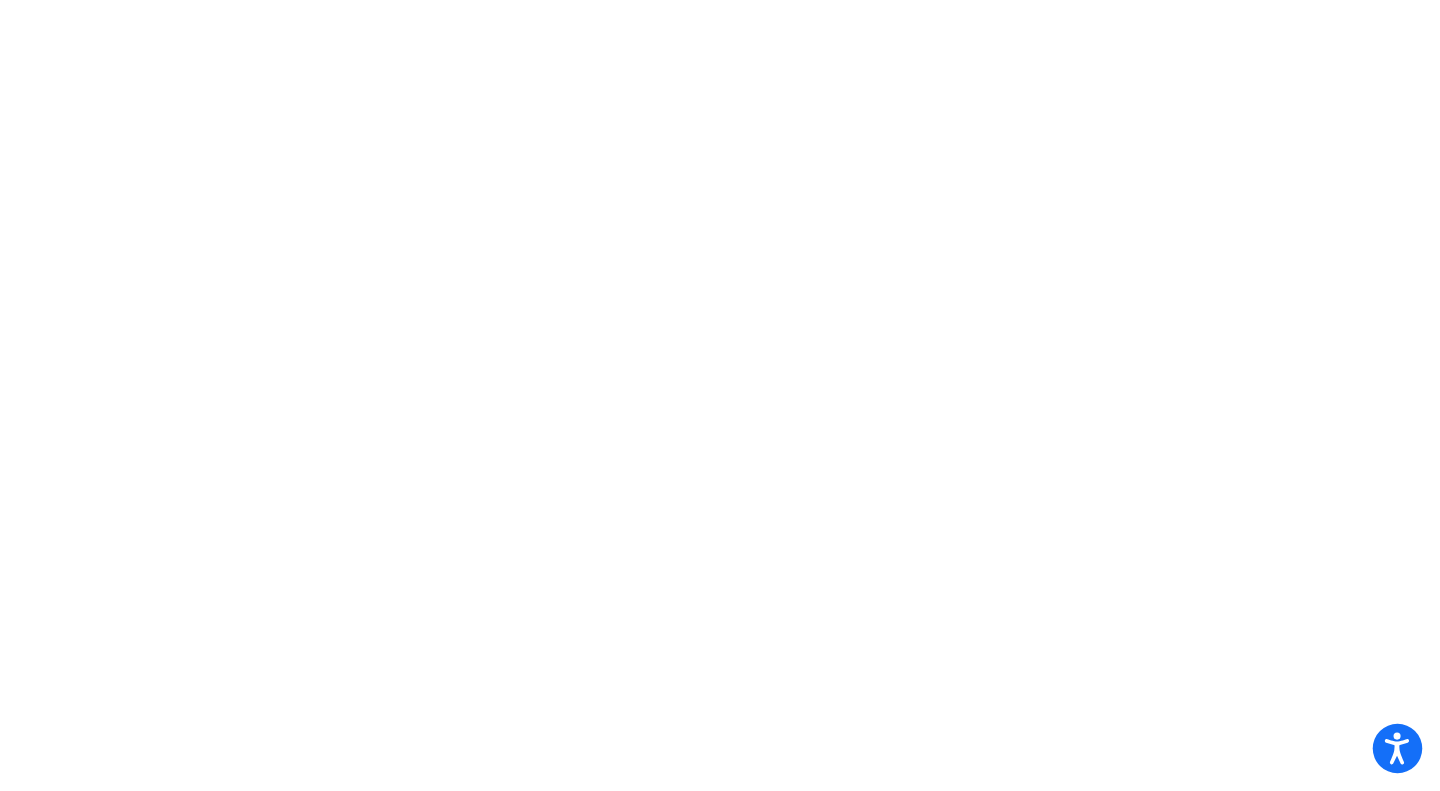 click 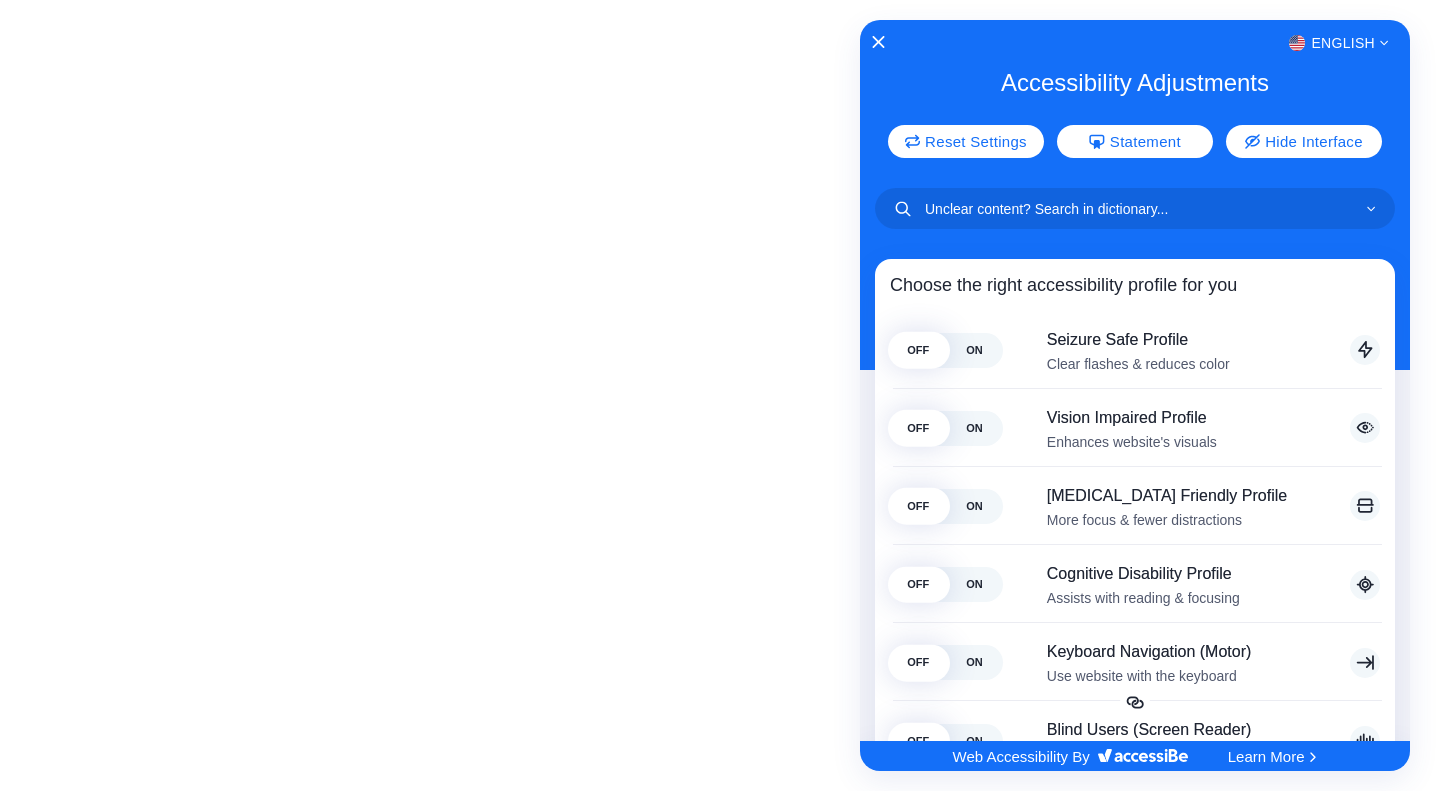 click 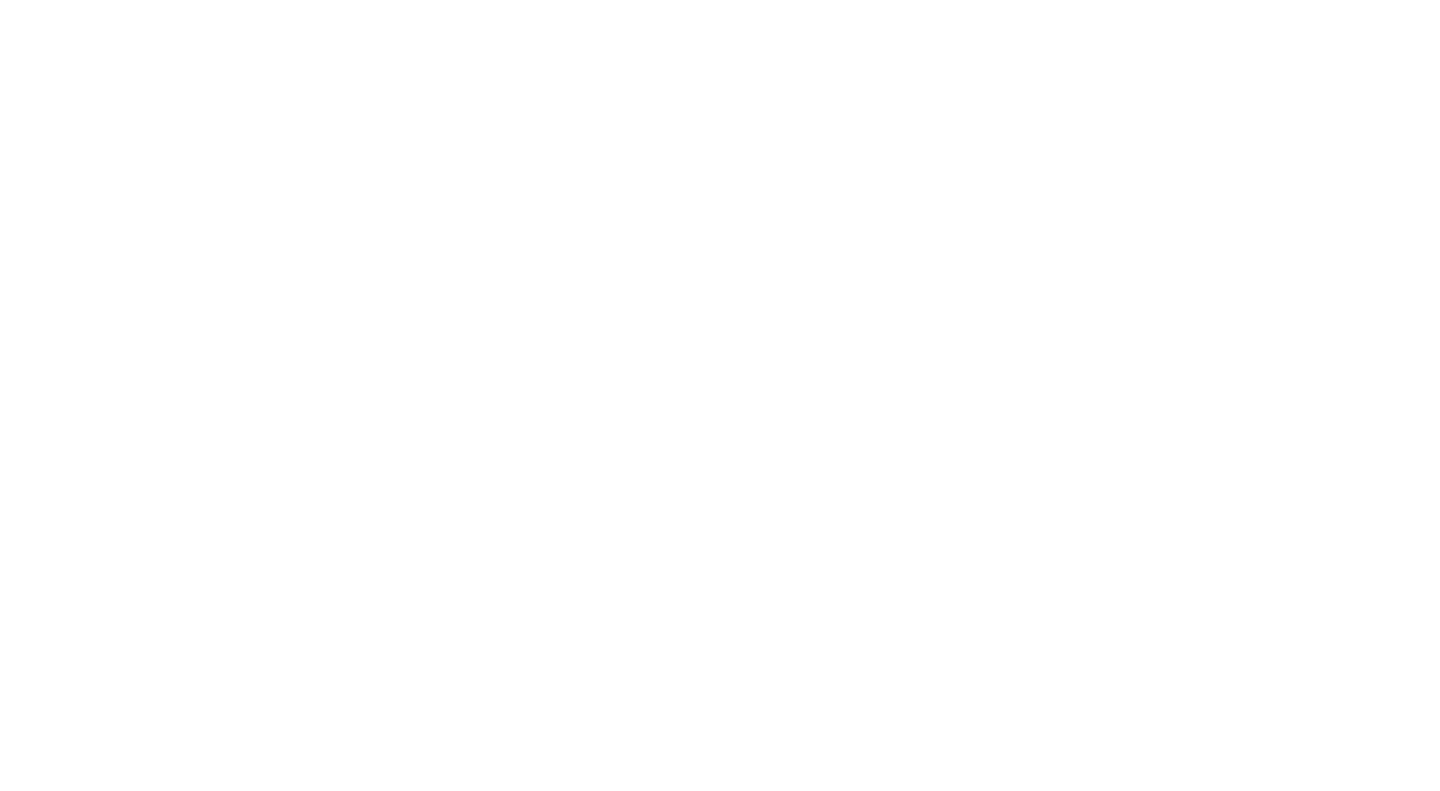 scroll, scrollTop: 0, scrollLeft: 0, axis: both 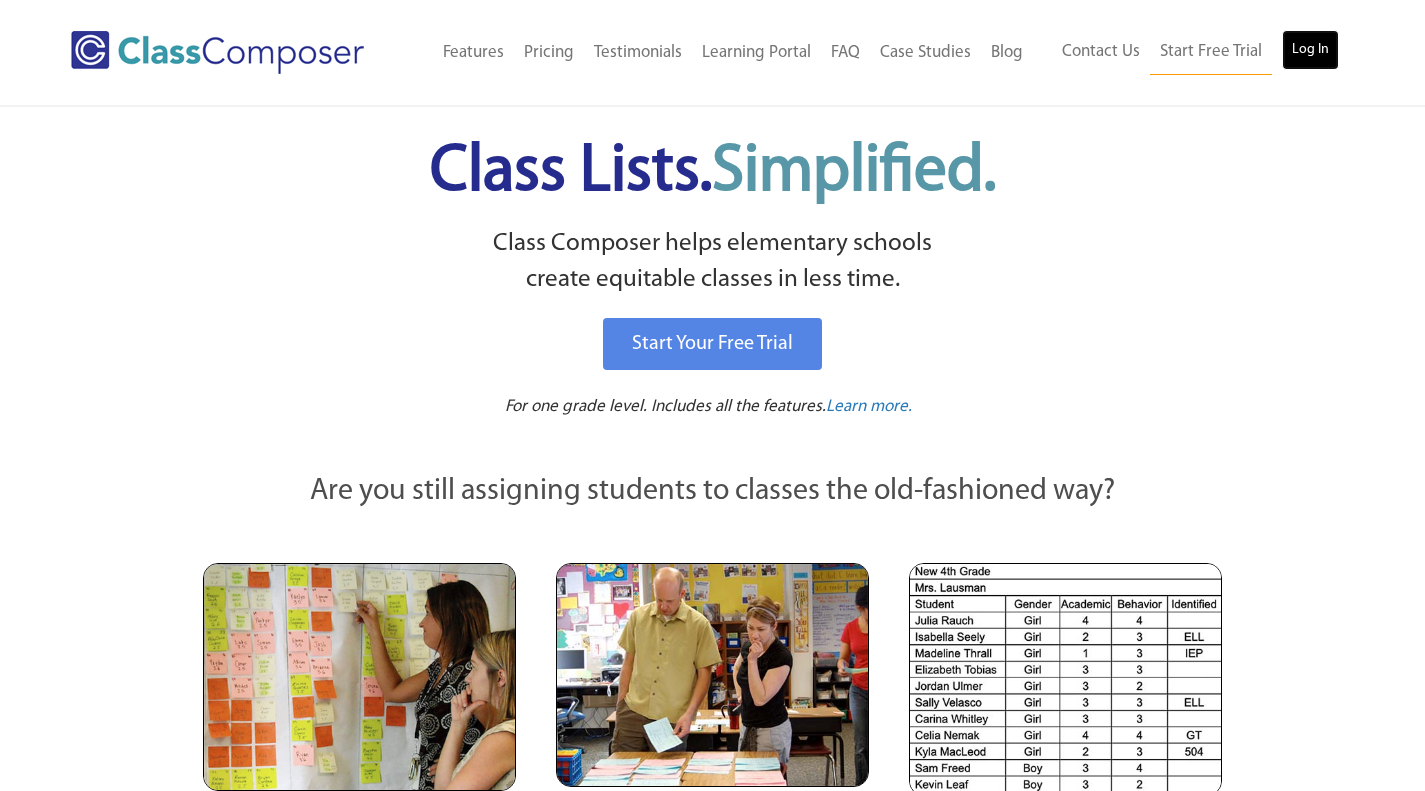 click on "Log In" at bounding box center [1310, 50] 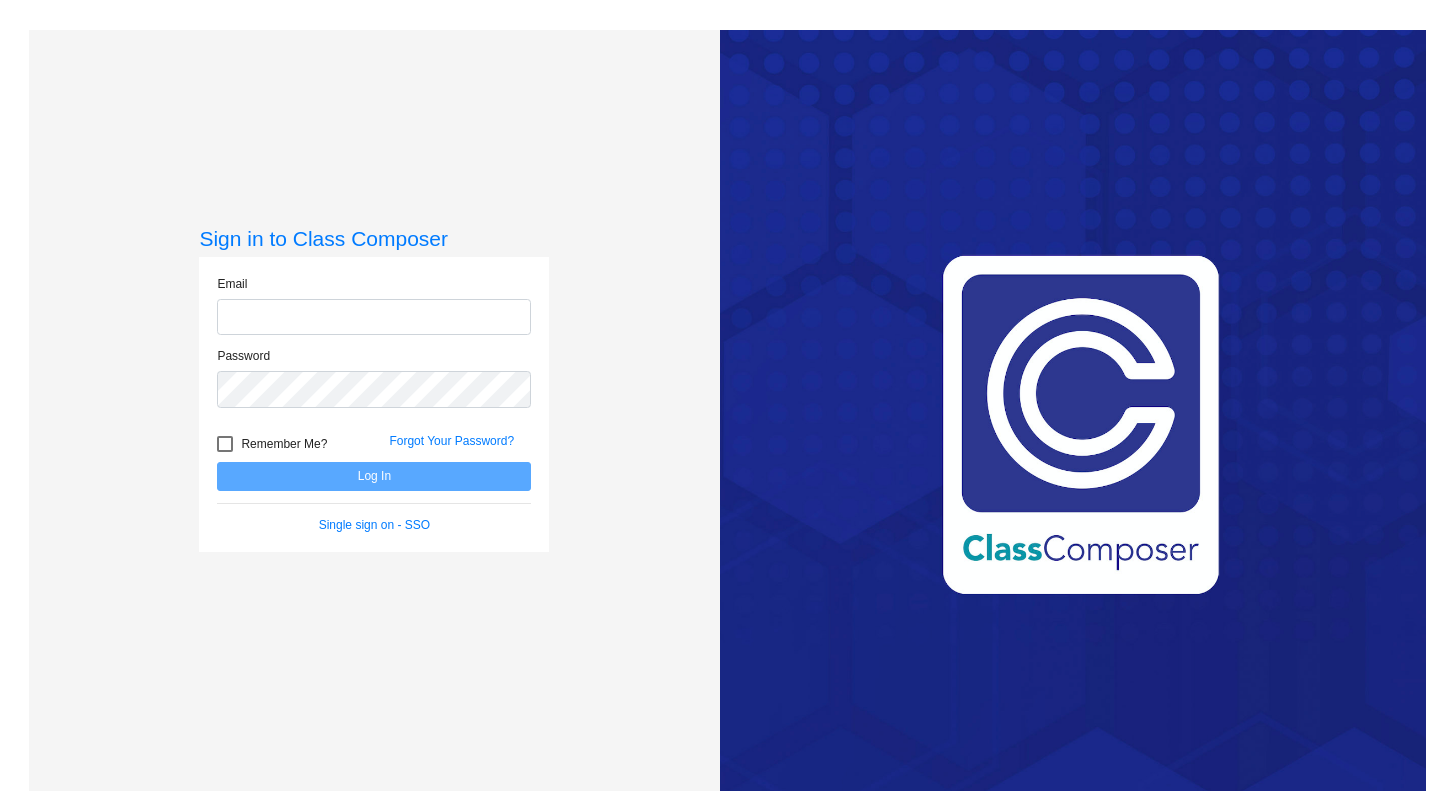 scroll, scrollTop: 0, scrollLeft: 0, axis: both 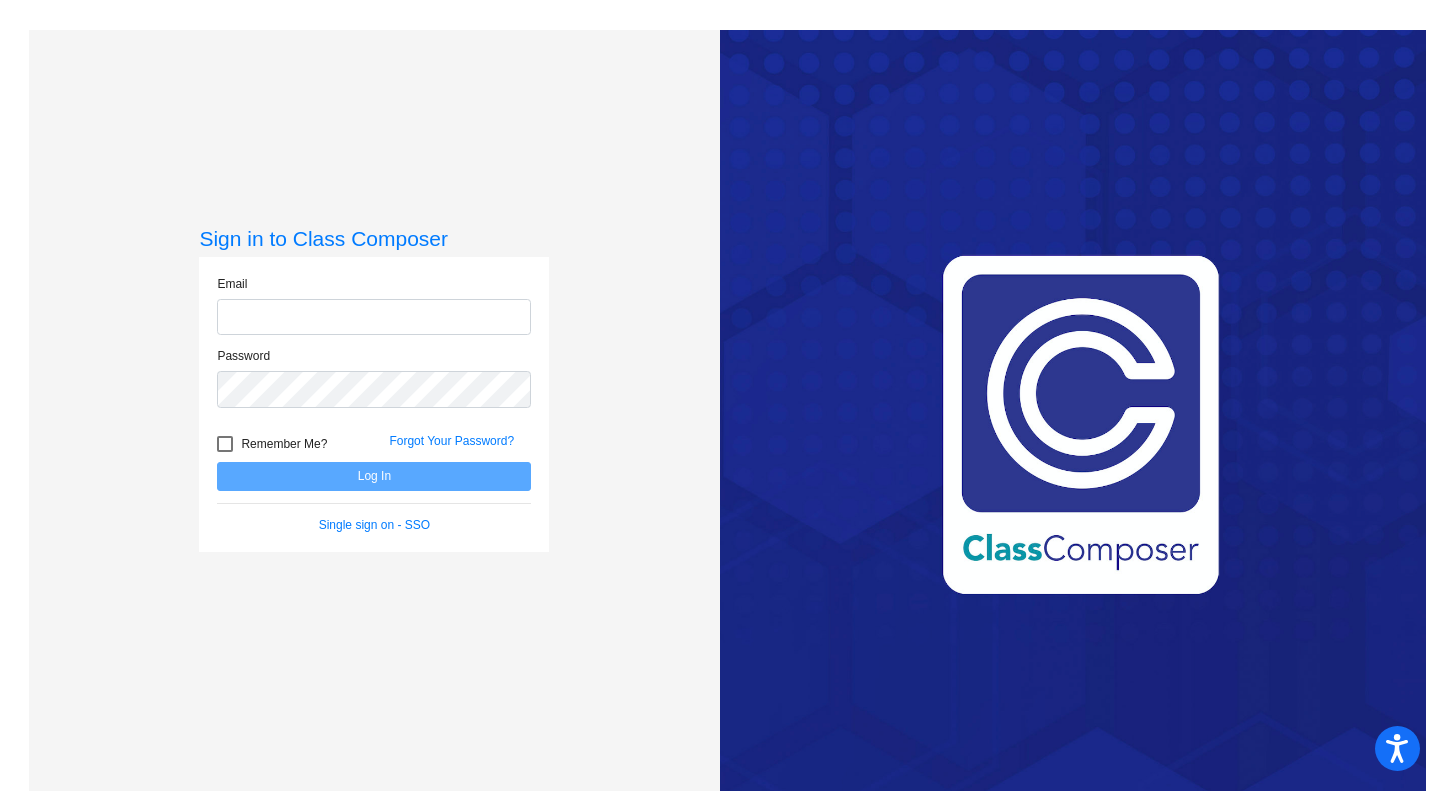 type on "nmoring@ceres.k12.ca.us" 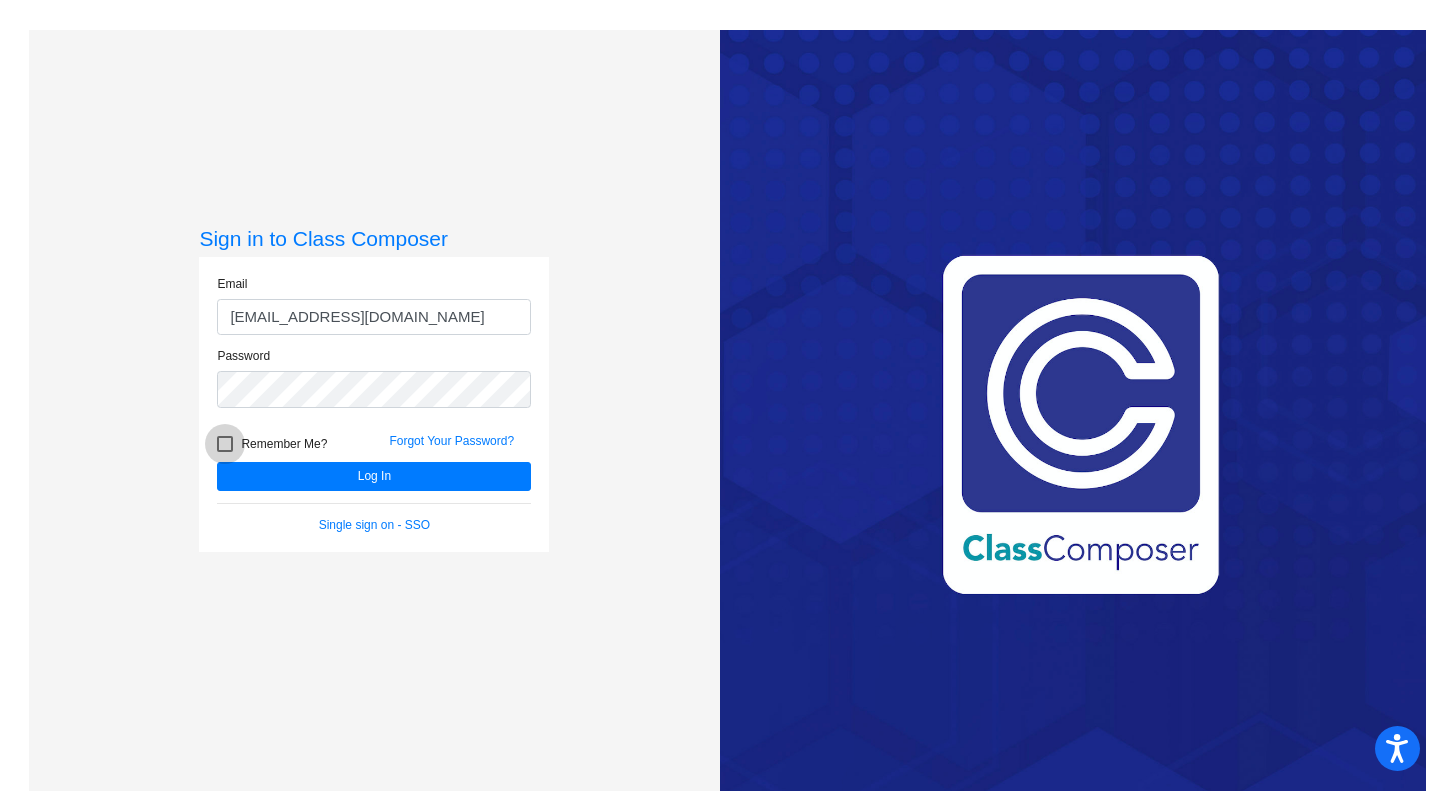 click at bounding box center [225, 444] 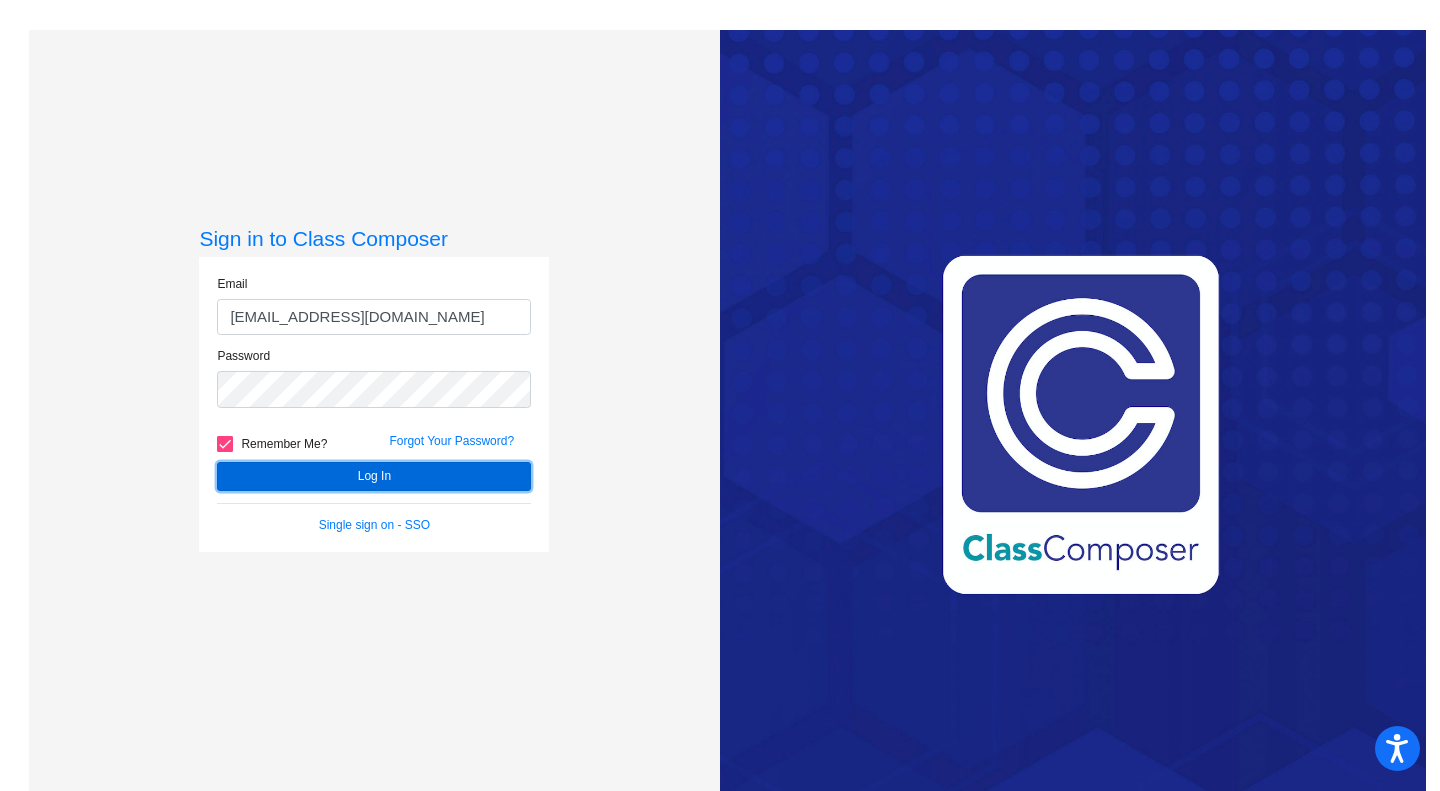 click on "Log In" 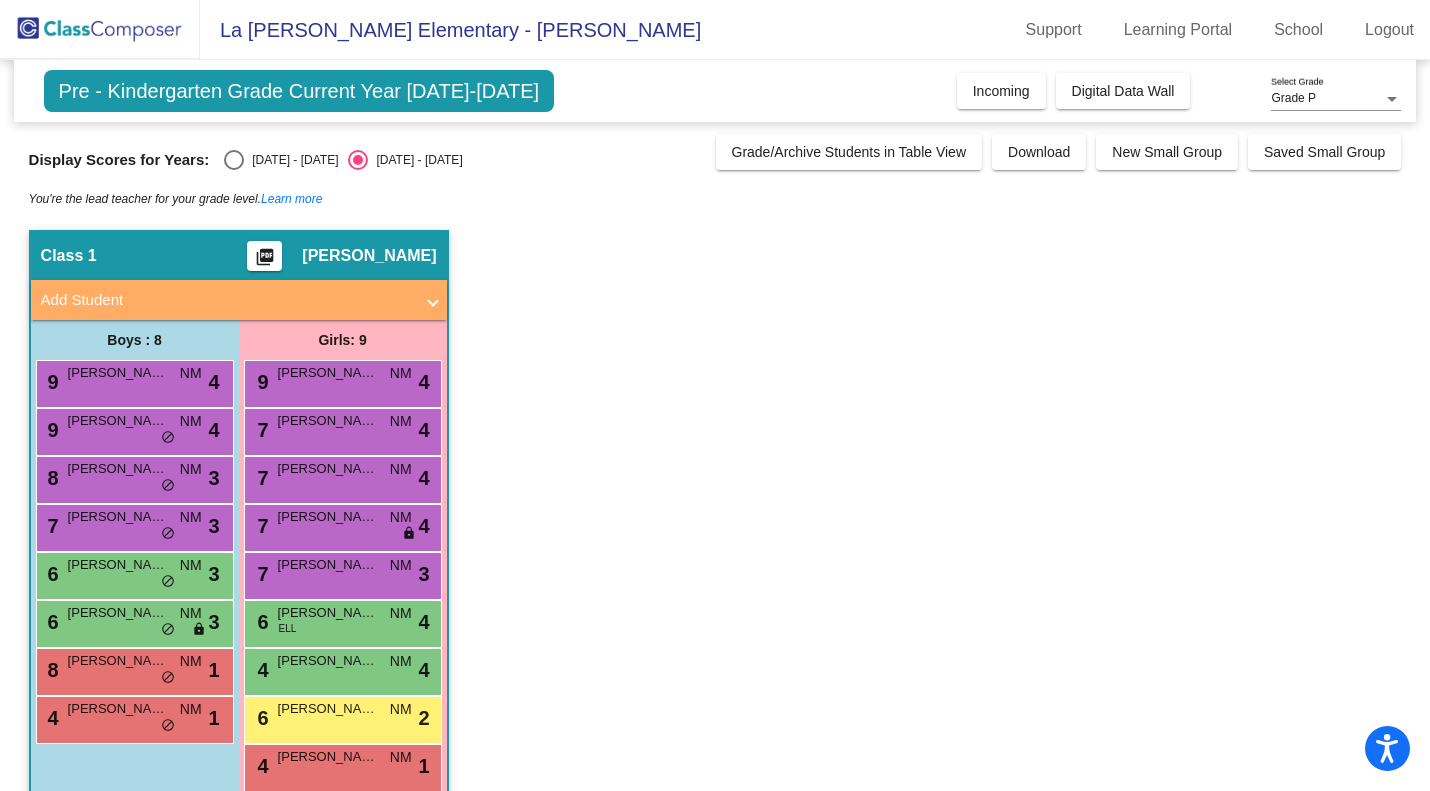 scroll, scrollTop: 33, scrollLeft: 0, axis: vertical 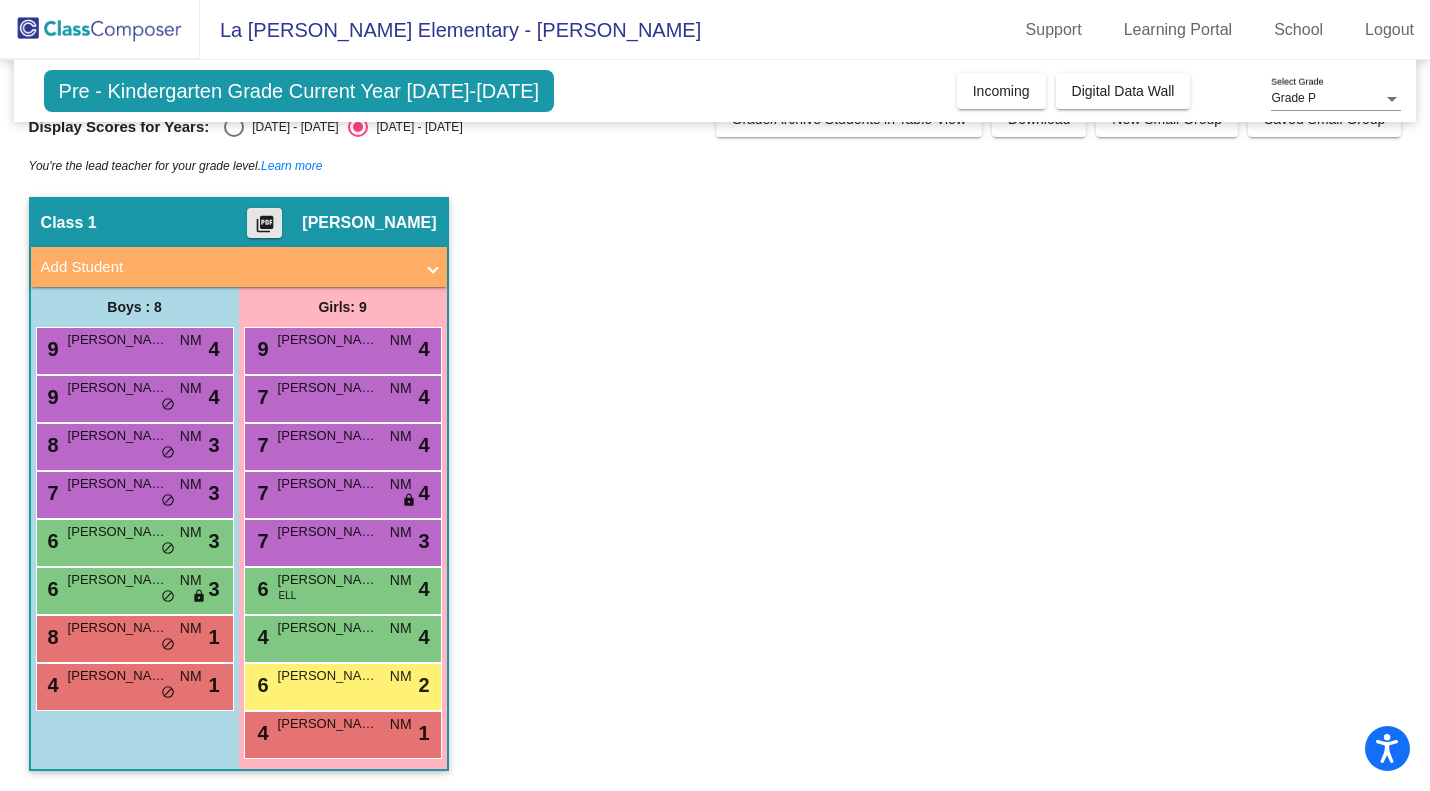 click on "picture_as_pdf" 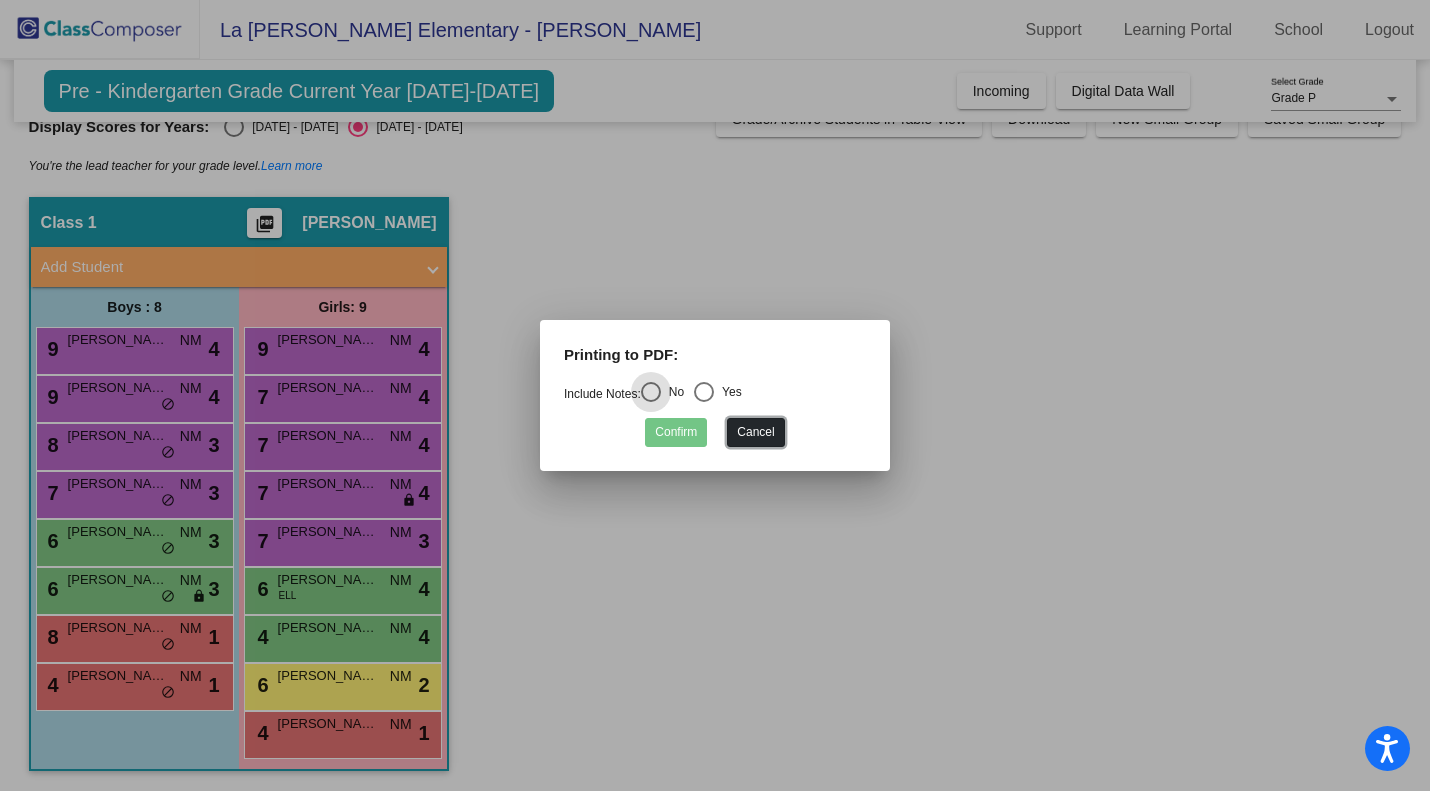 click on "Cancel" at bounding box center (755, 432) 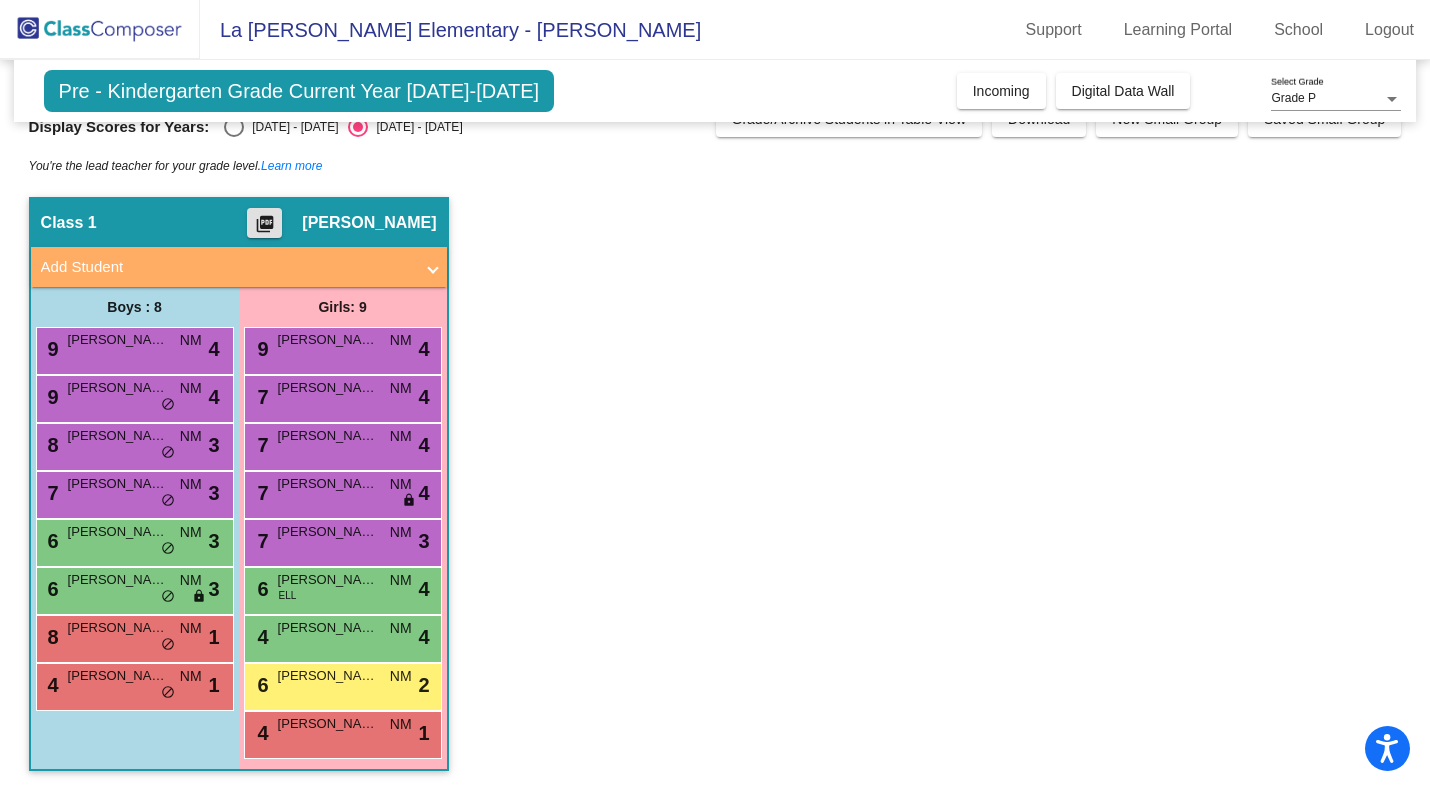 scroll, scrollTop: 0, scrollLeft: 0, axis: both 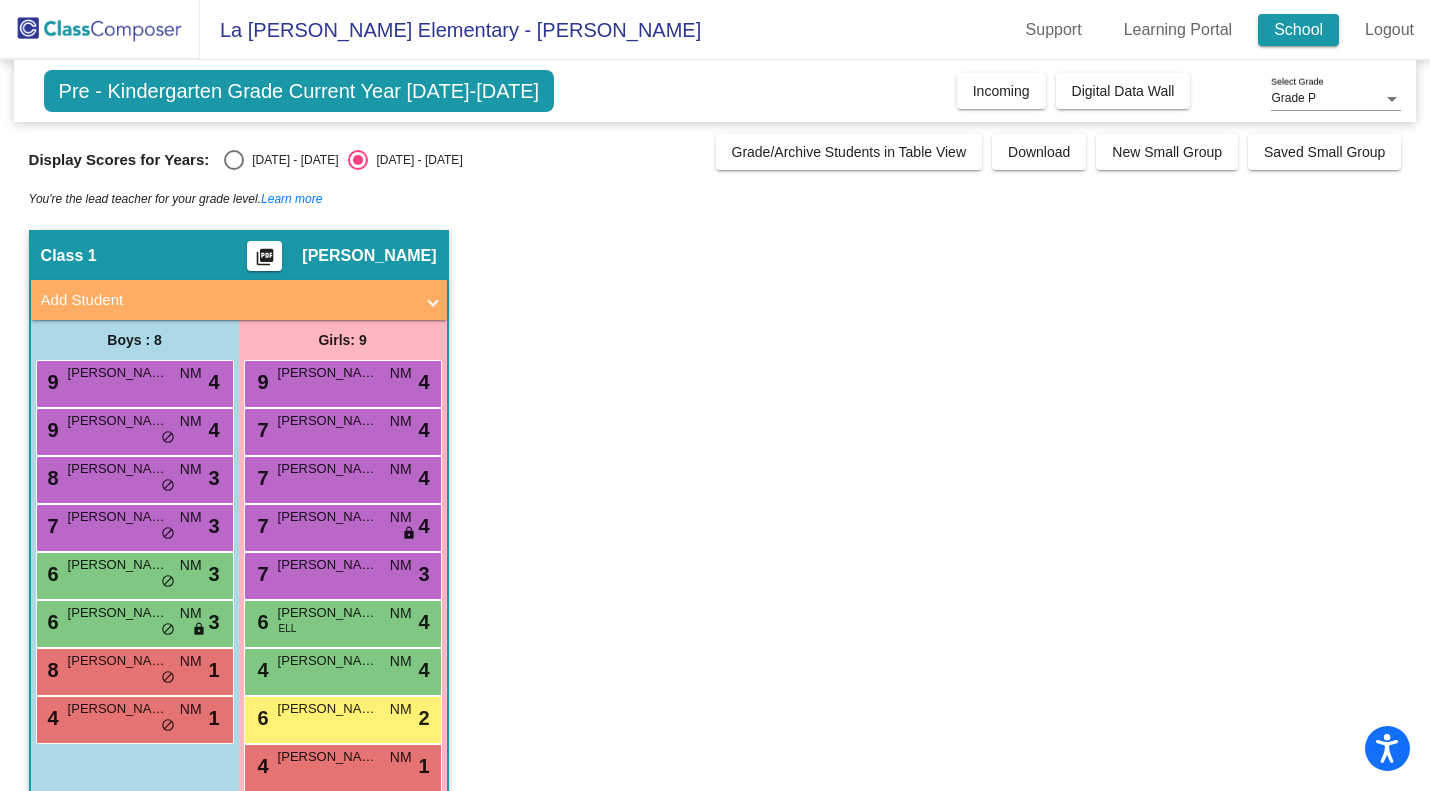 click on "School" 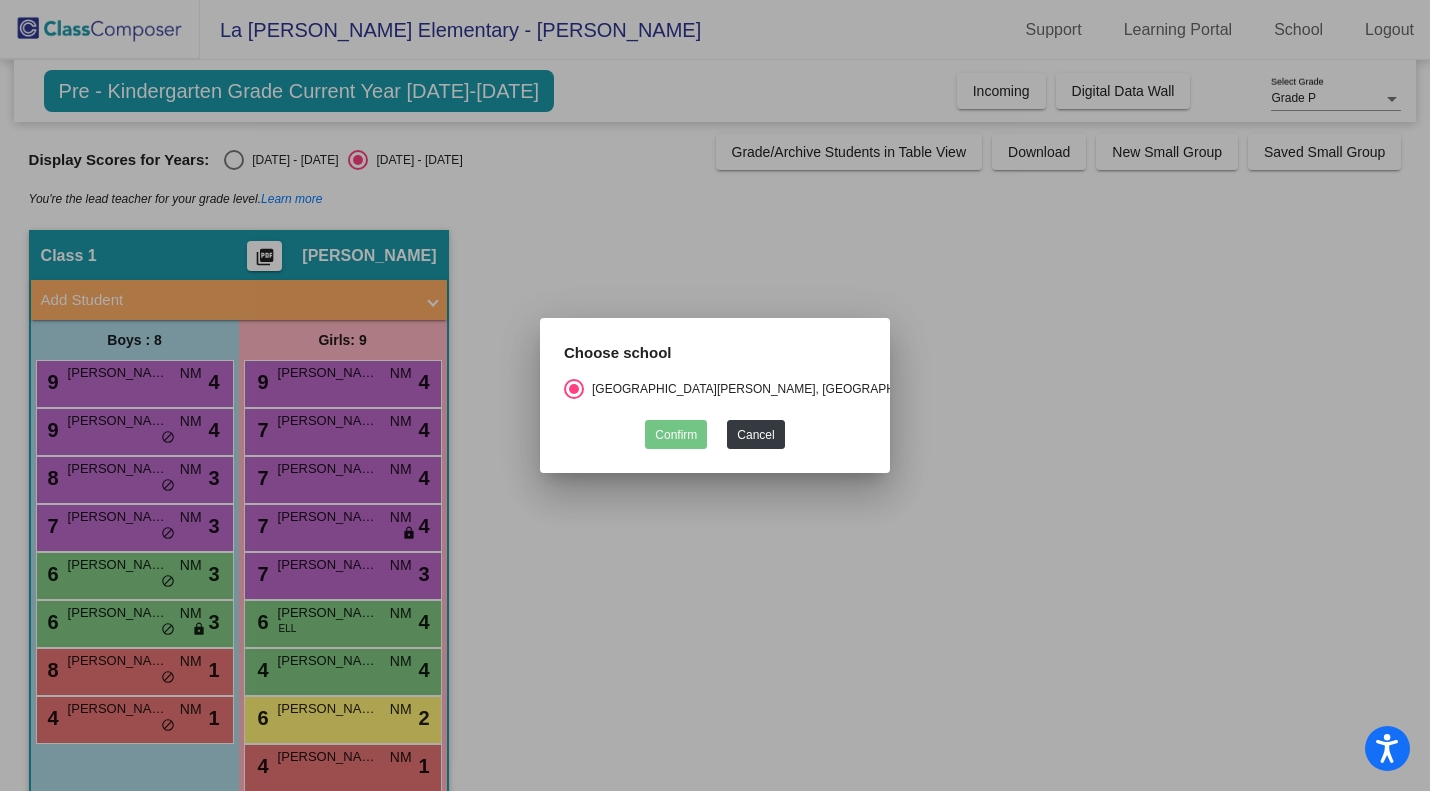 click at bounding box center (715, 395) 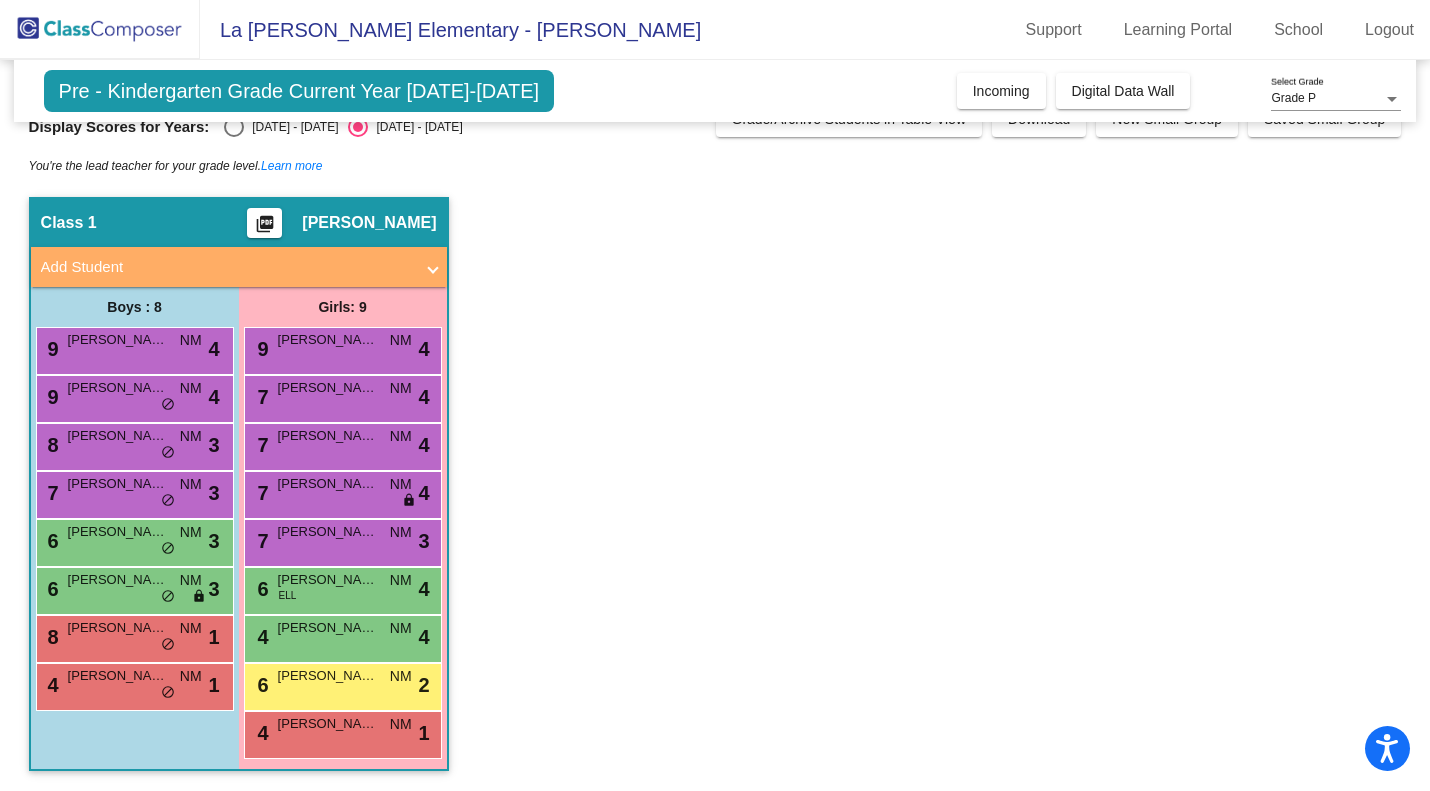 scroll, scrollTop: 0, scrollLeft: 0, axis: both 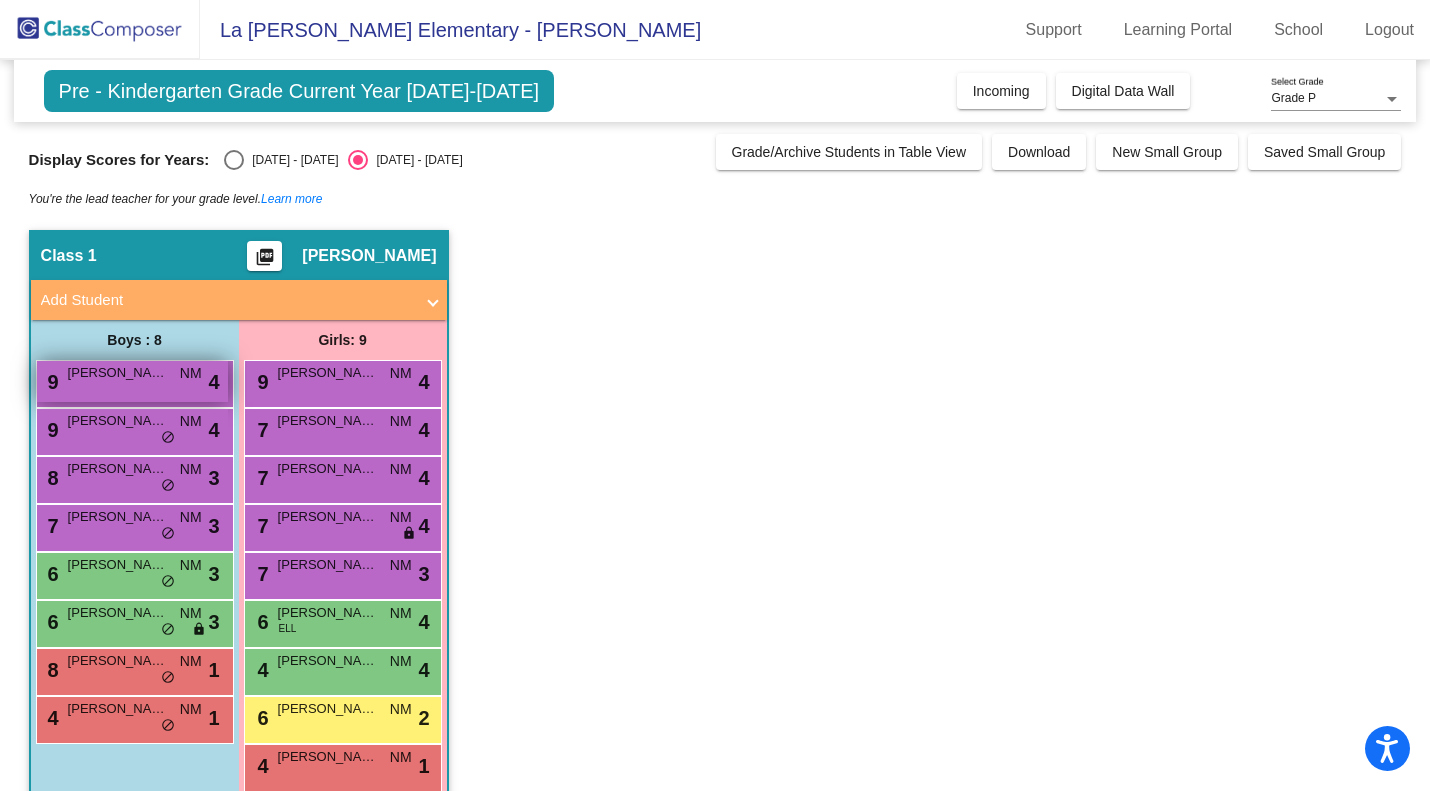 click on "9 Leo Duran NM lock do_not_disturb_alt 4" at bounding box center [132, 381] 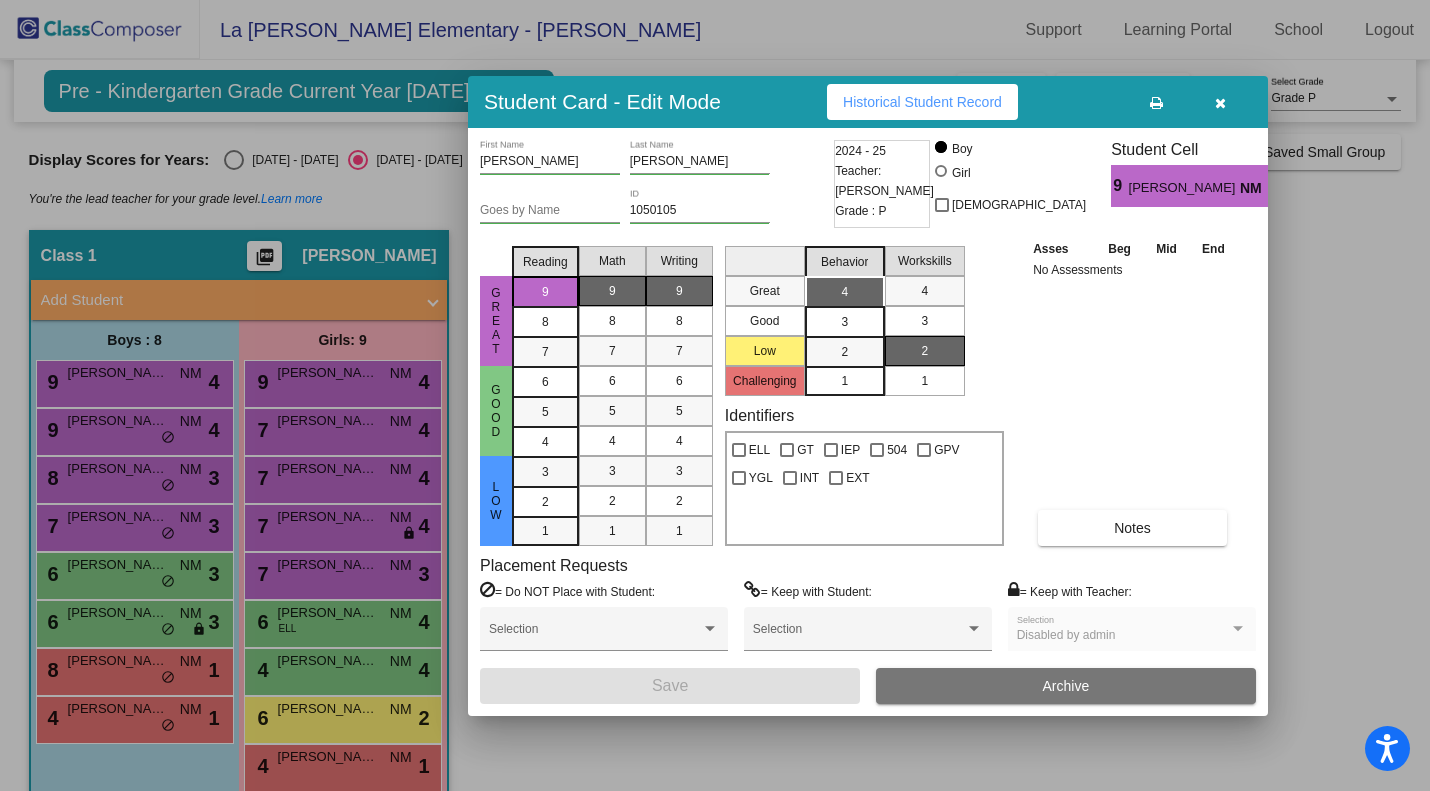 click at bounding box center [1220, 103] 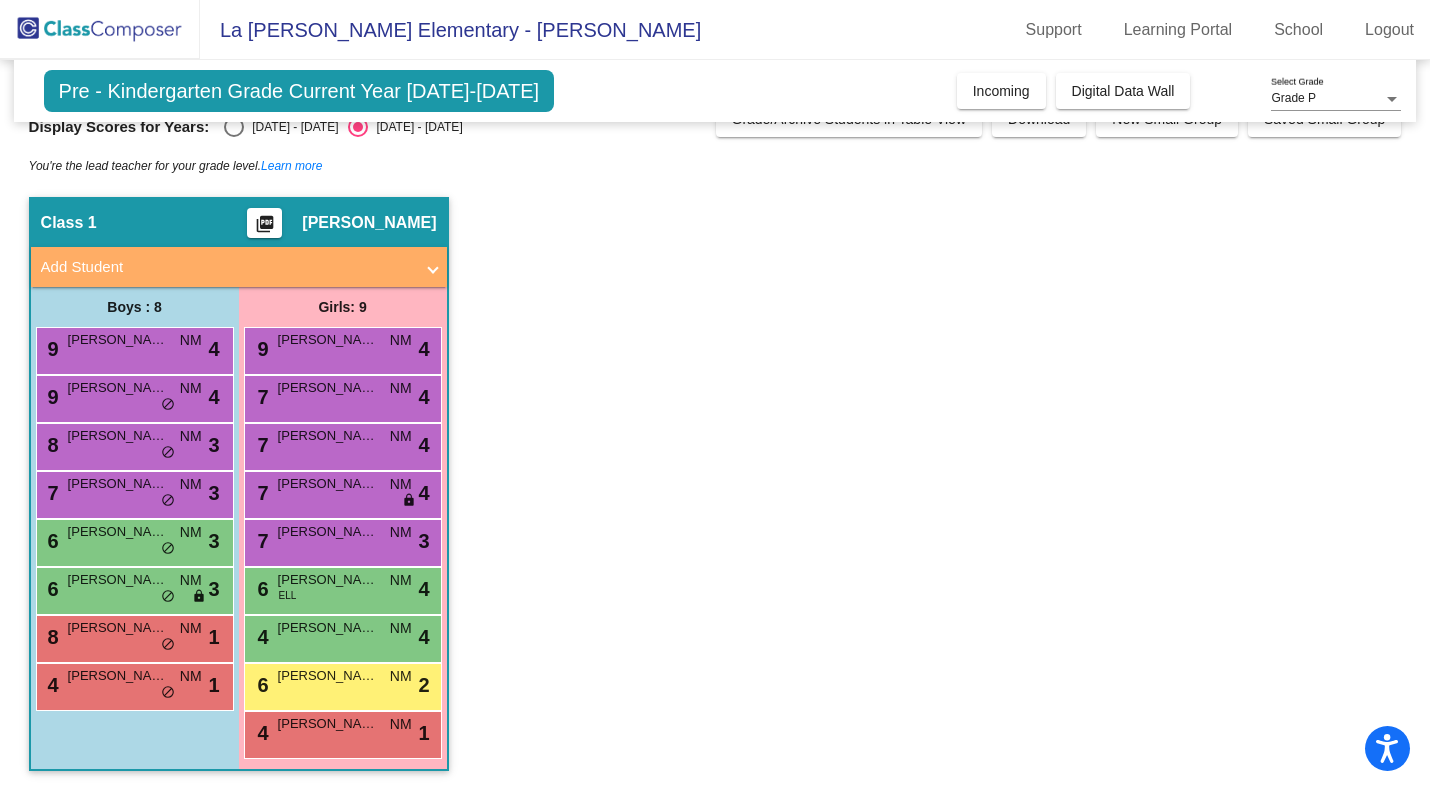 scroll, scrollTop: 0, scrollLeft: 0, axis: both 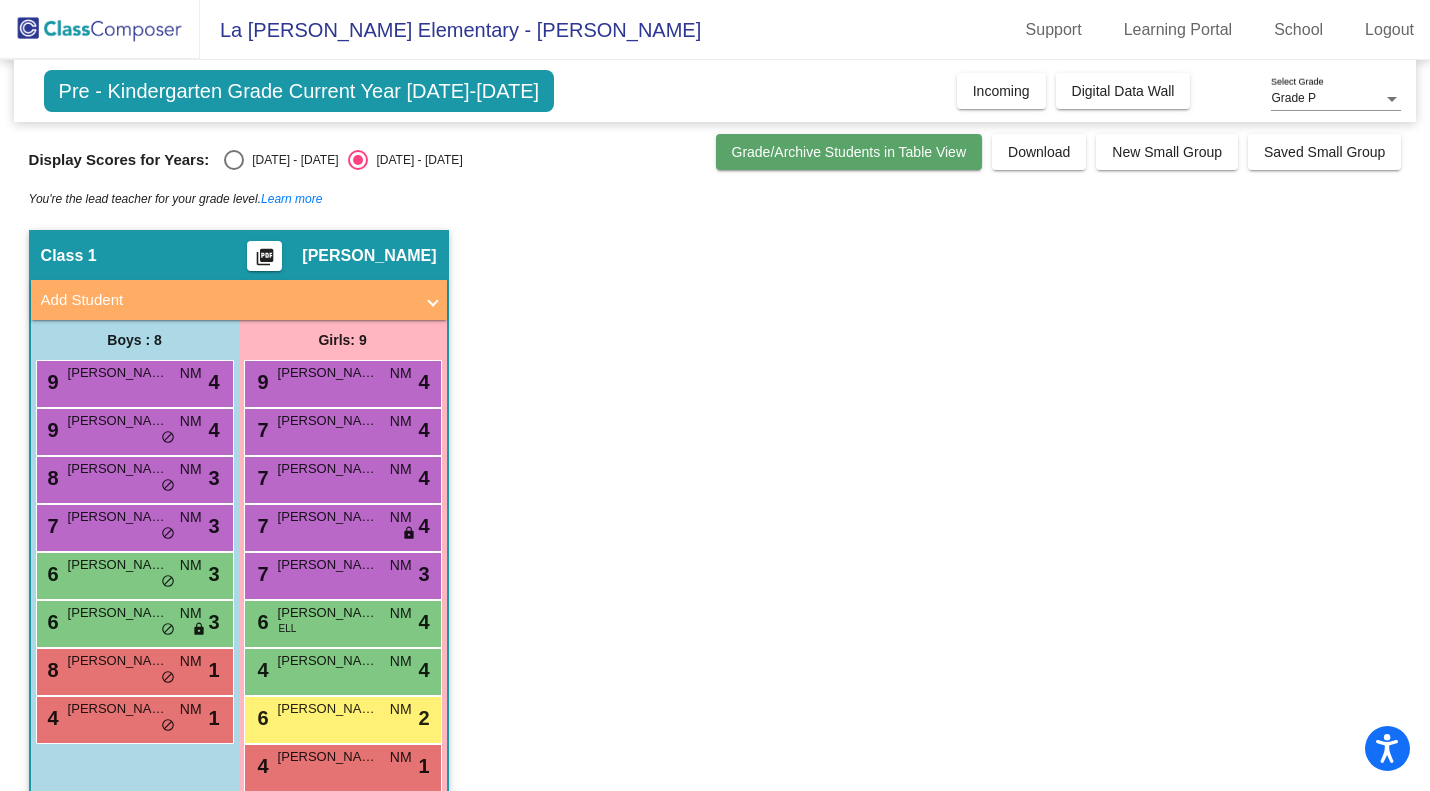 click on "Grade/Archive Students in Table View" 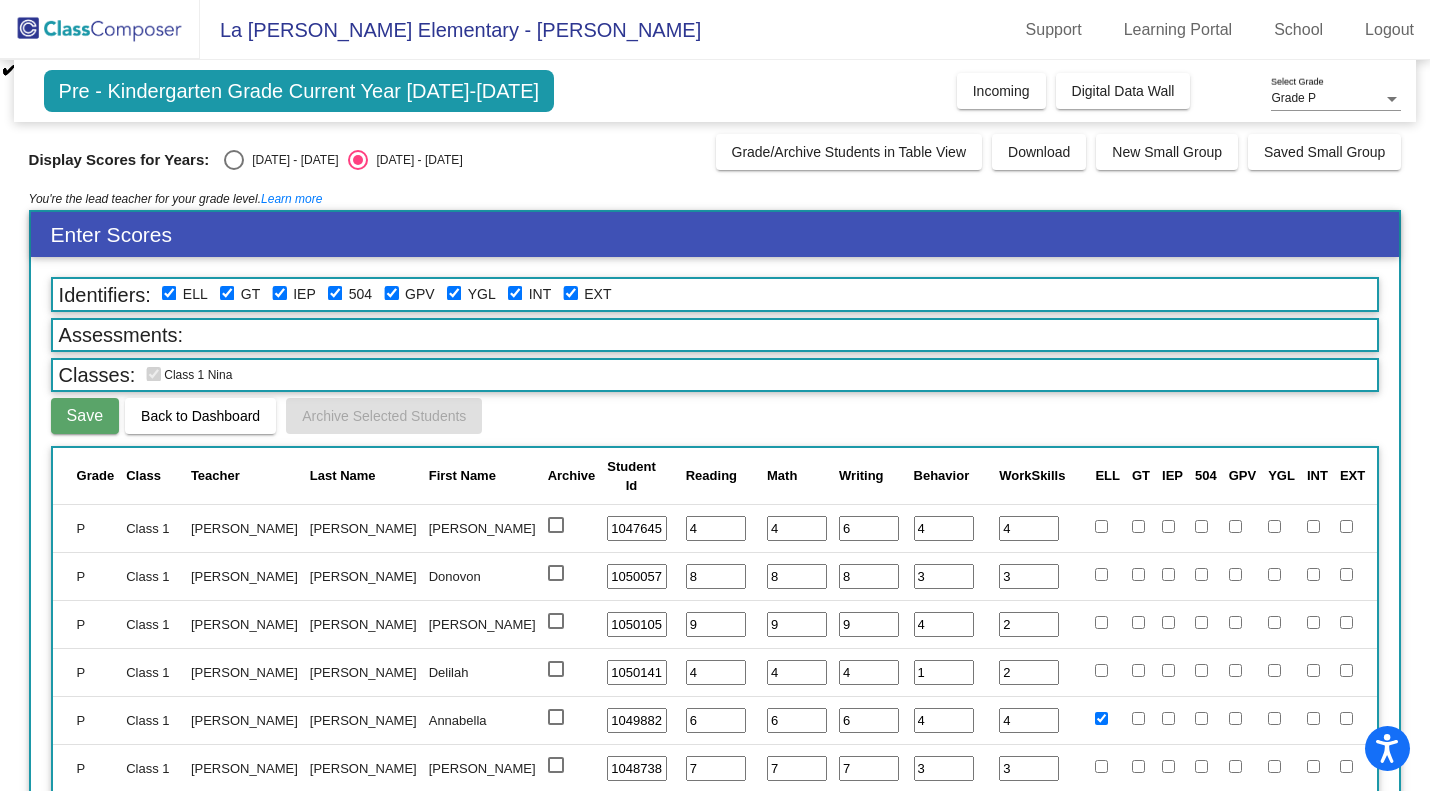 scroll, scrollTop: 89, scrollLeft: 0, axis: vertical 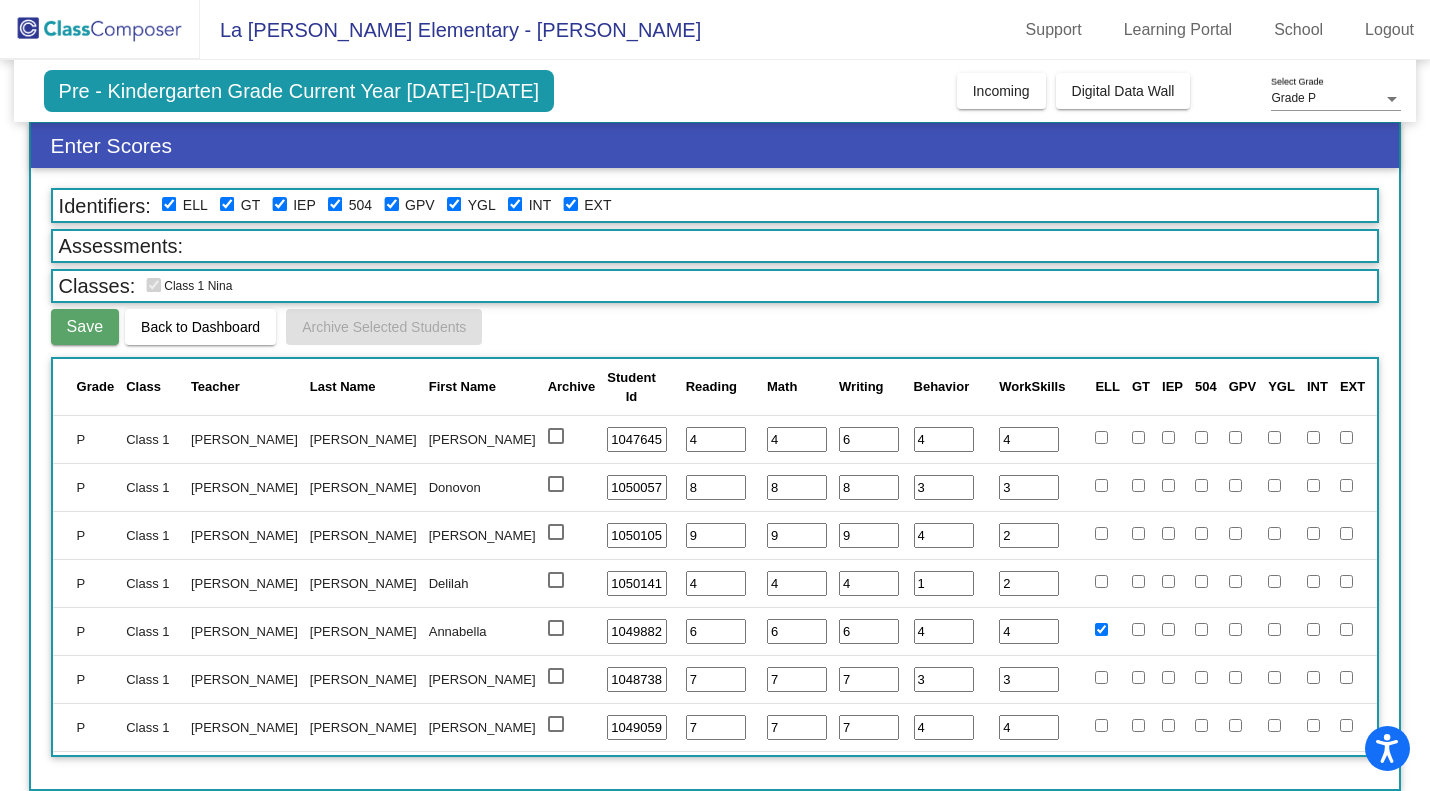drag, startPoint x: 1354, startPoint y: 447, endPoint x: 1365, endPoint y: 534, distance: 87.69264 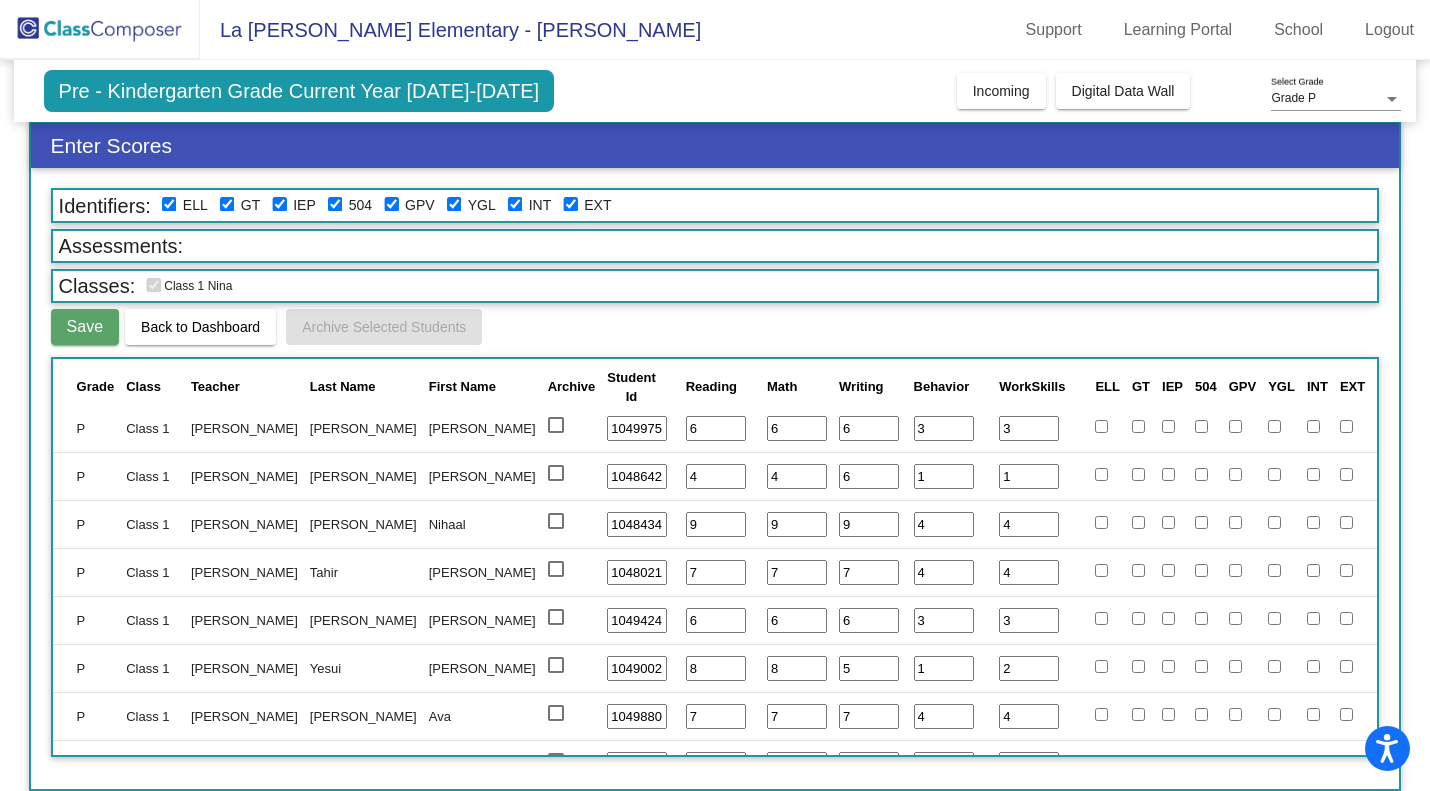 scroll, scrollTop: 486, scrollLeft: 0, axis: vertical 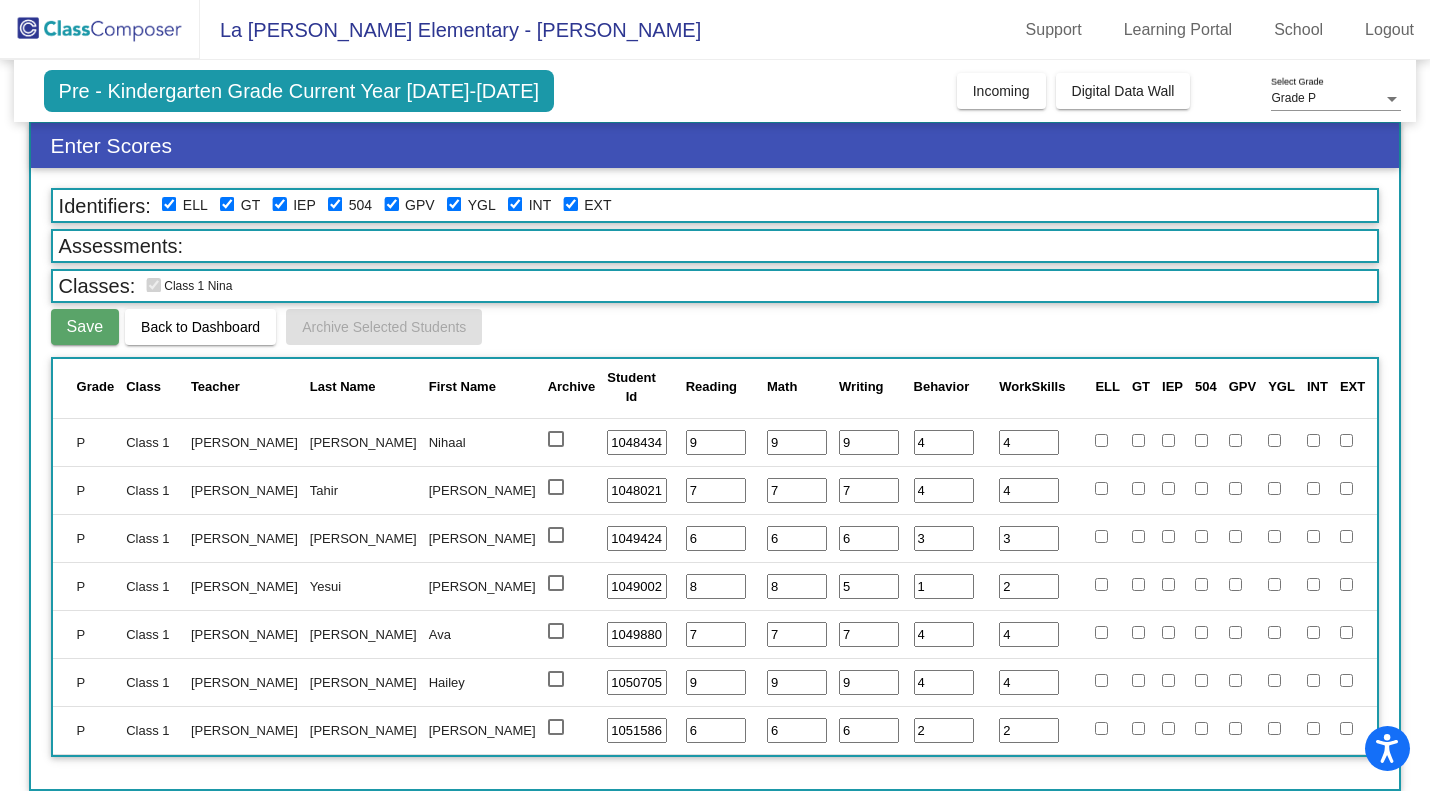 click on "Pre - Kindergarten Grade Current Year 2024-2025  Add, Move, or Retain Students Off   On  Incoming   Digital Data Wall" 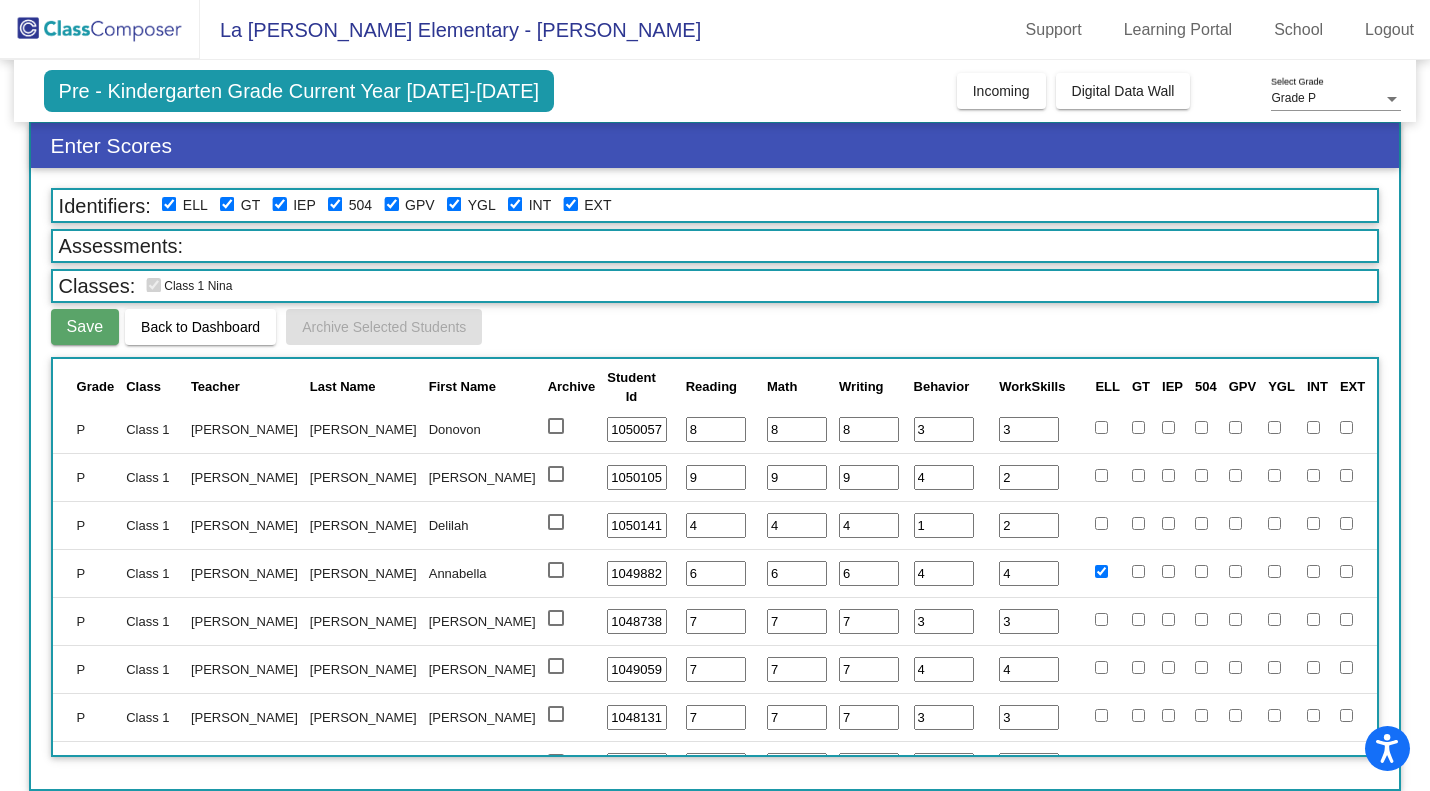 scroll, scrollTop: 0, scrollLeft: 0, axis: both 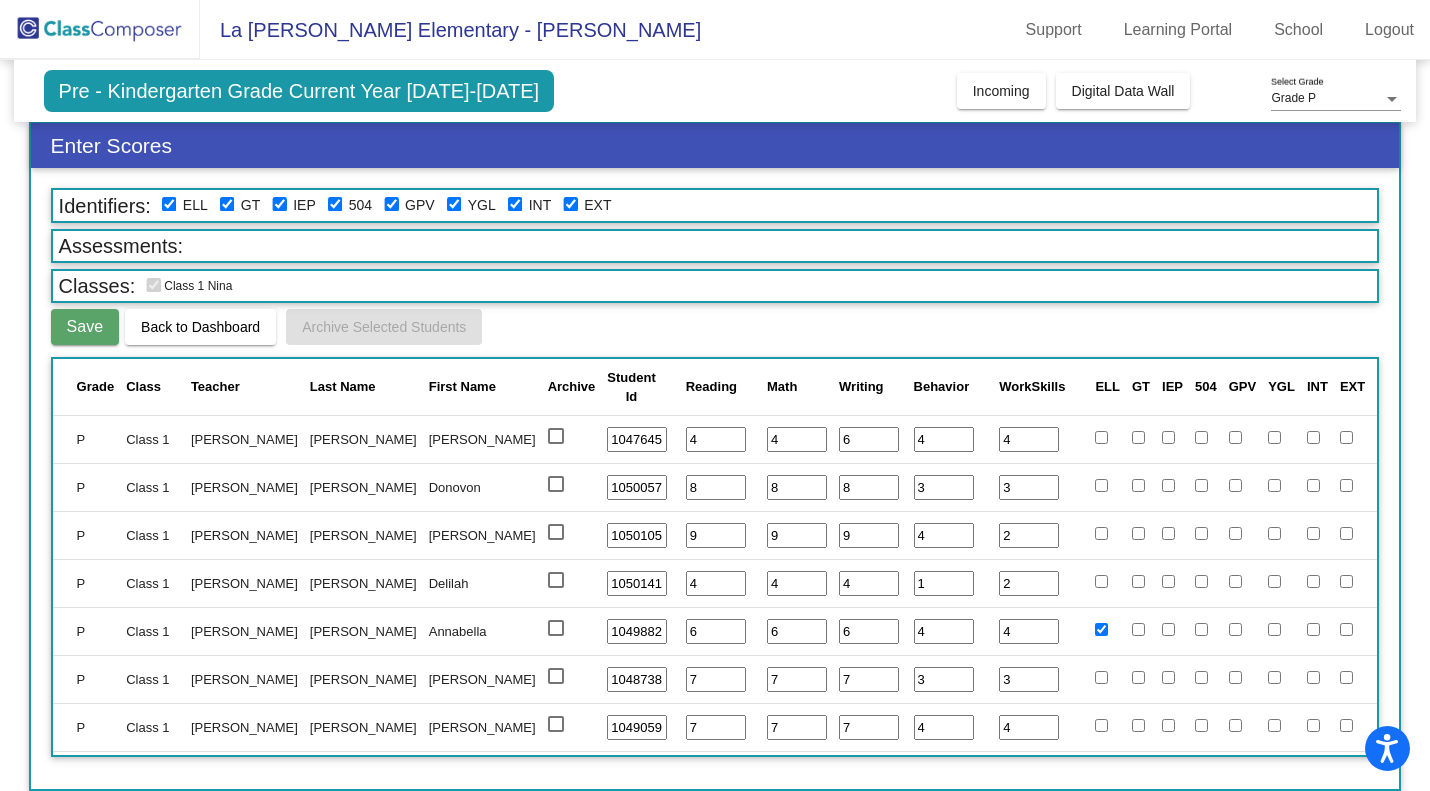 click on "Save" 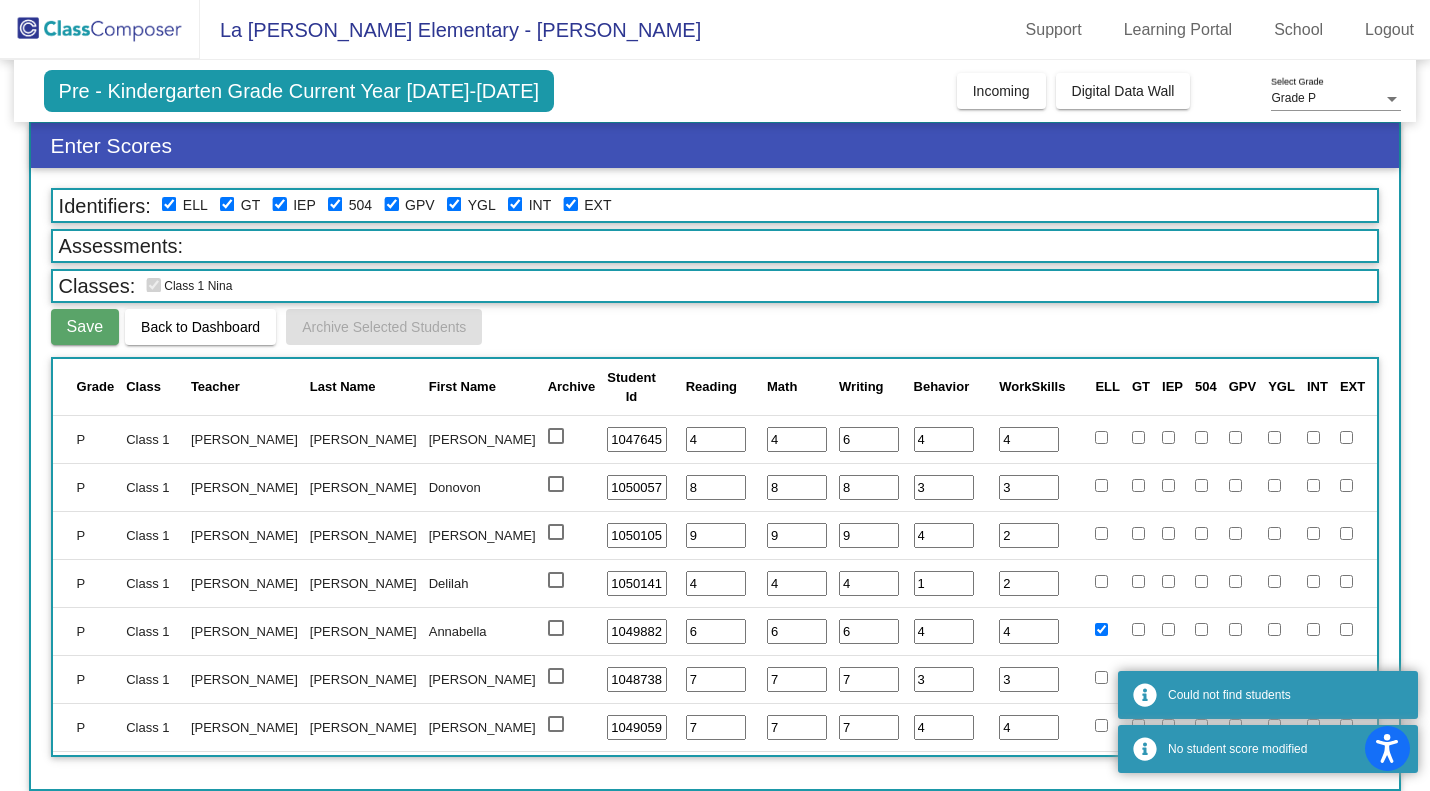 click on "Pre - Kindergarten Grade Current Year 2024-2025  Add, Move, or Retain Students Off   On  Incoming   Digital Data Wall" 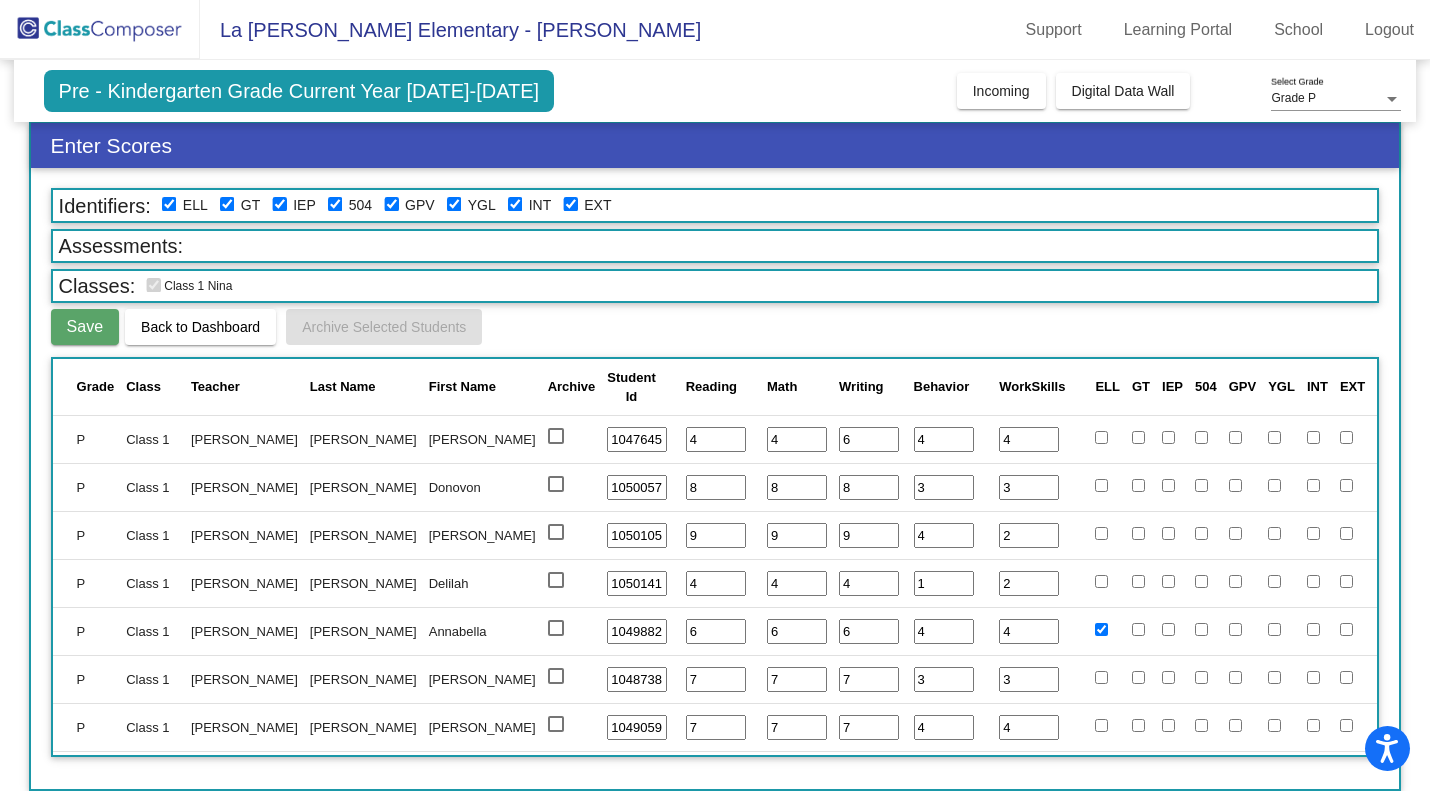 click on "La Rosa Elementary - Nina" 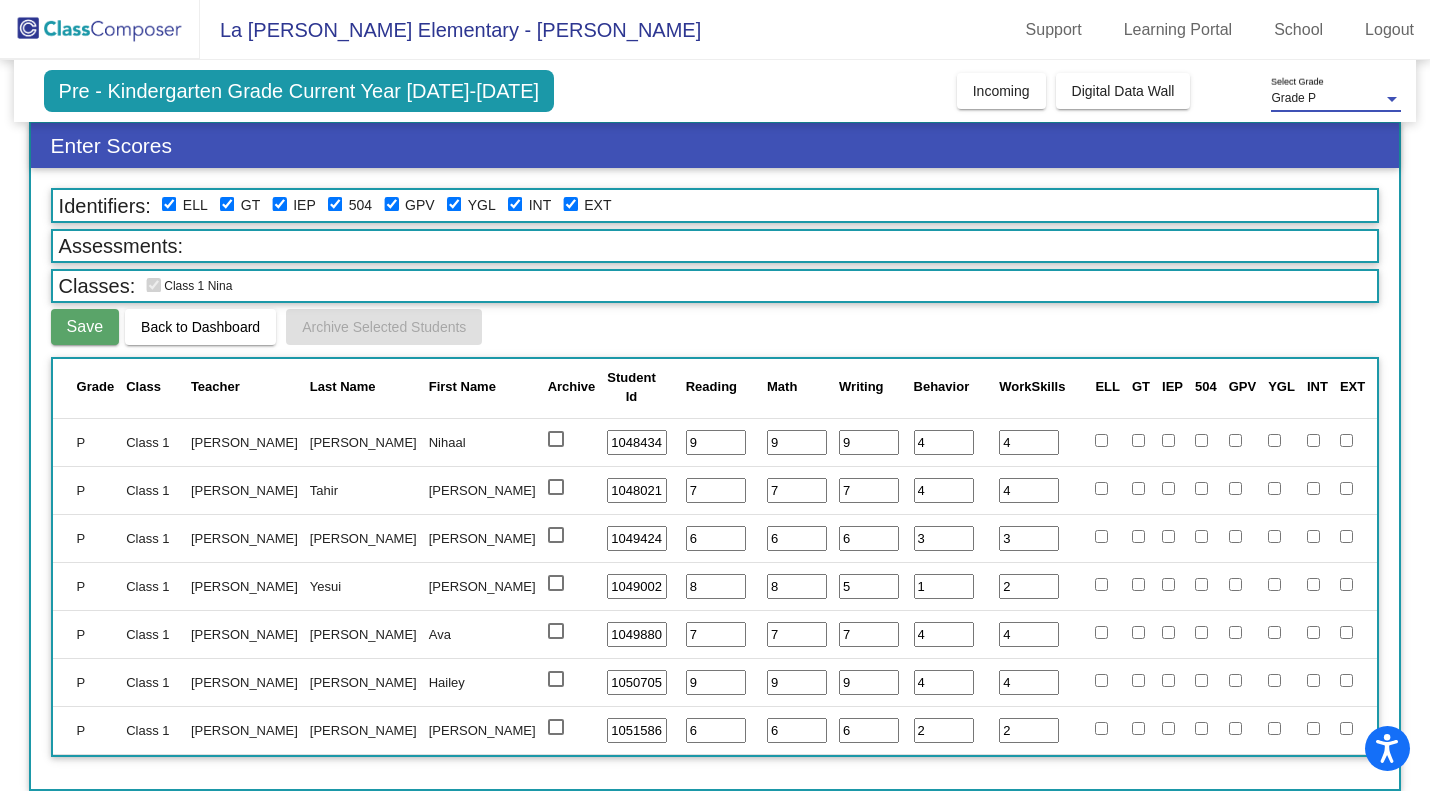 click on "Grade P" at bounding box center (1293, 98) 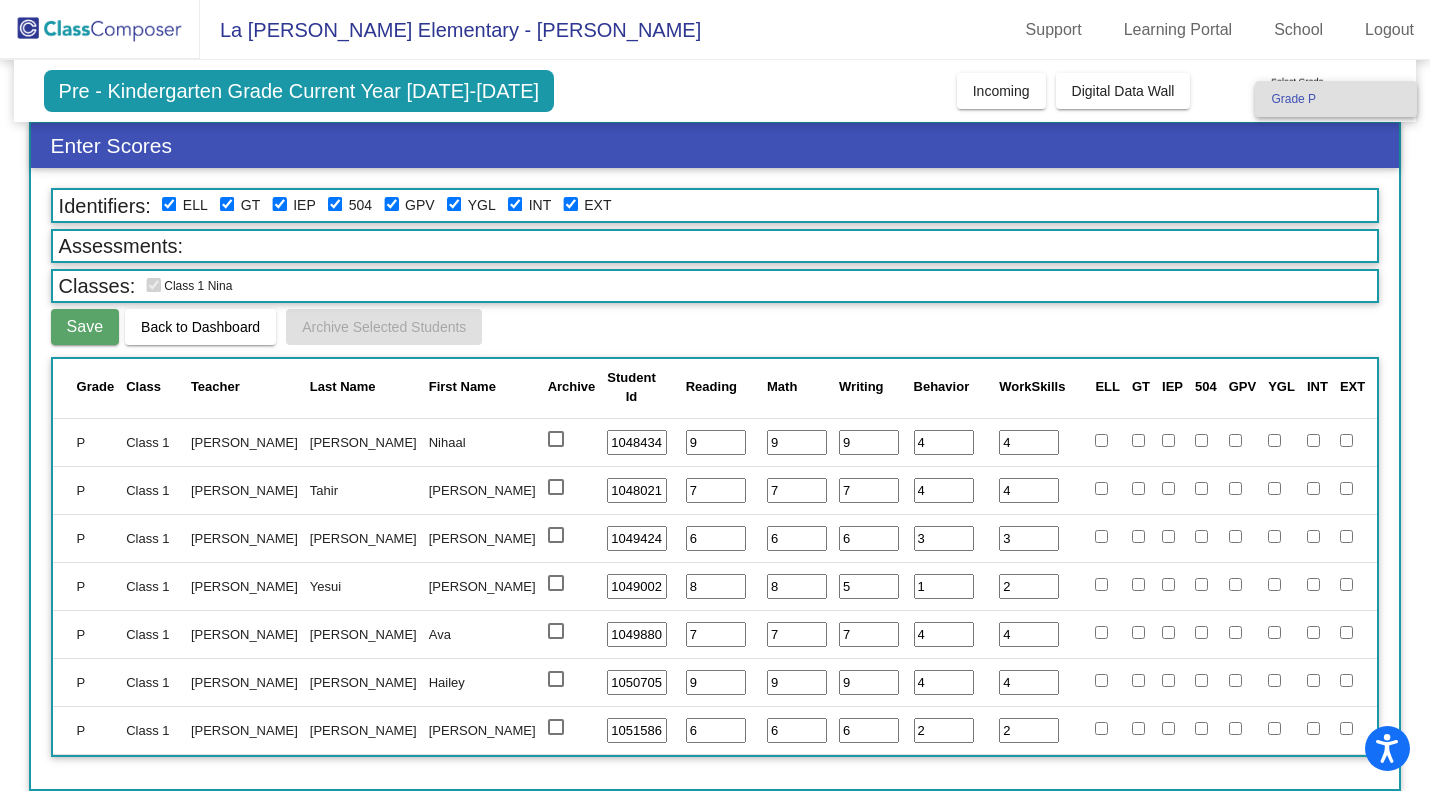 click at bounding box center [715, 395] 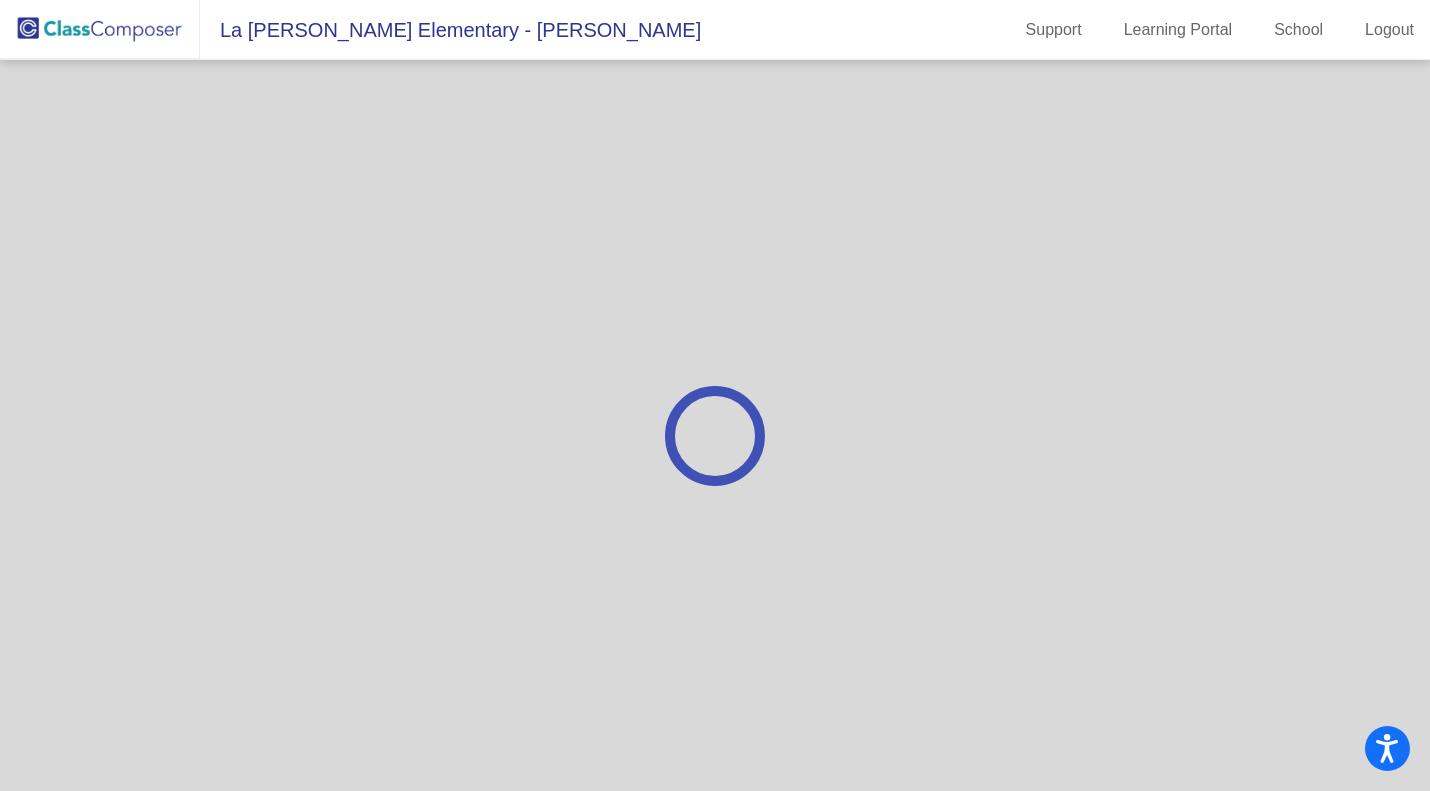 scroll, scrollTop: 0, scrollLeft: 0, axis: both 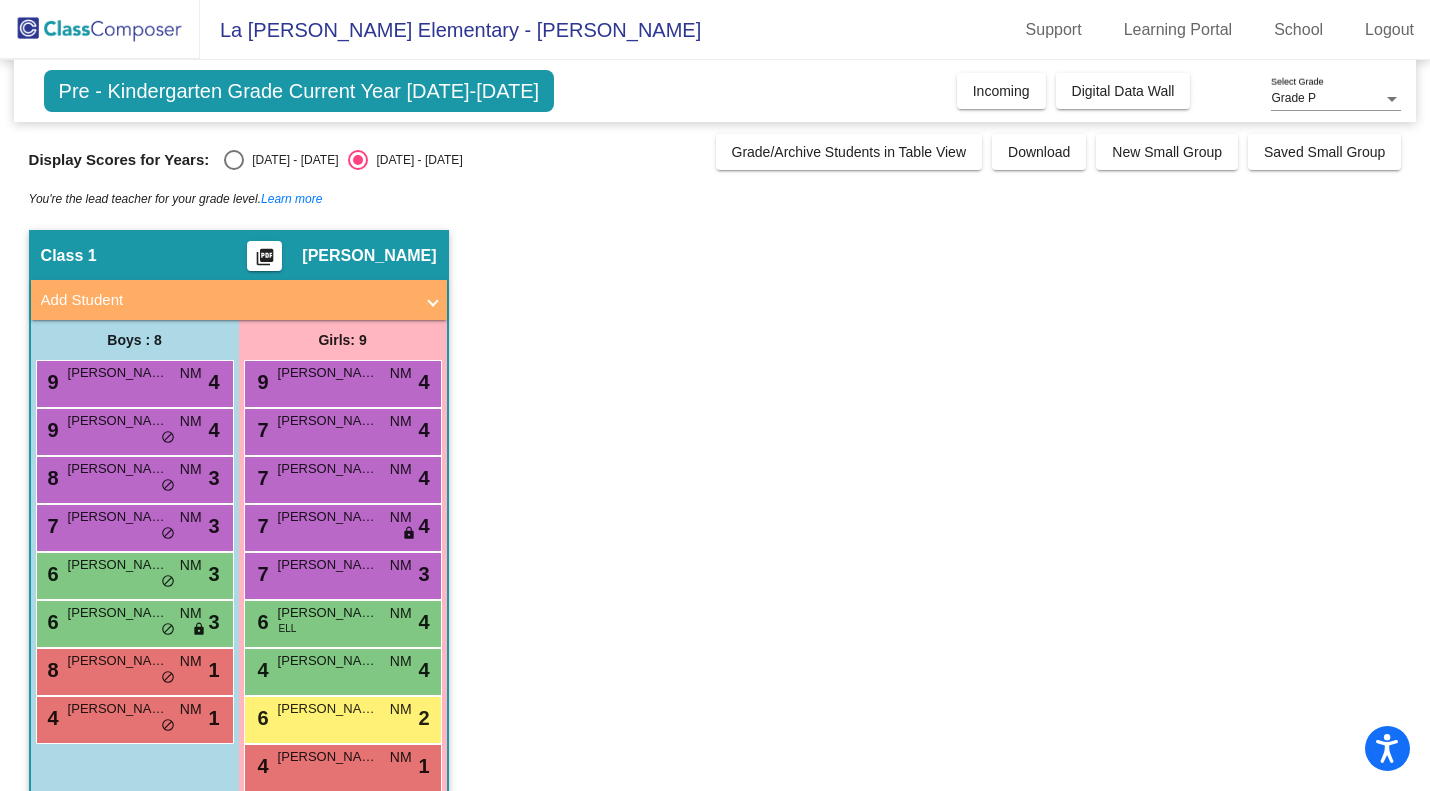 click at bounding box center (433, 300) 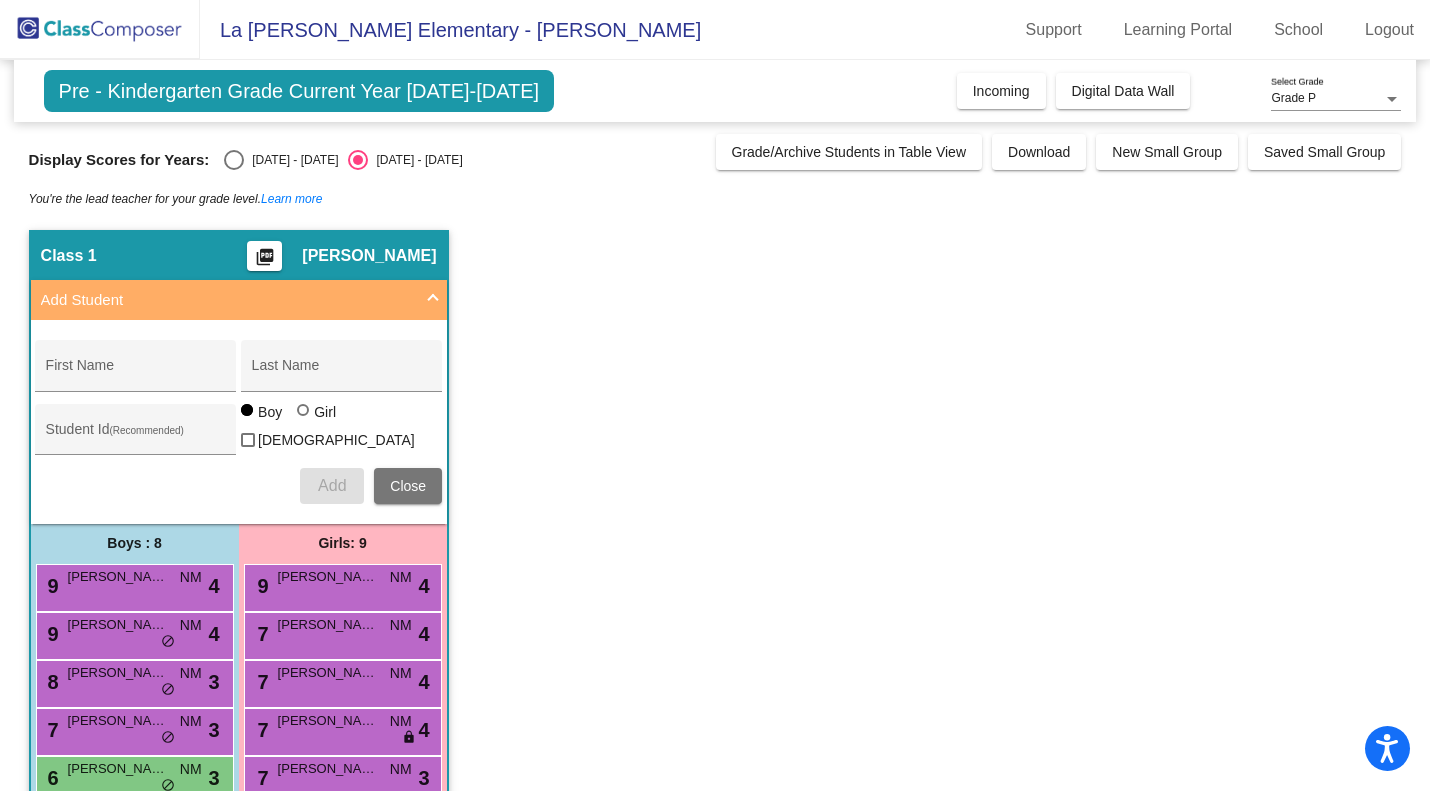click at bounding box center (433, 300) 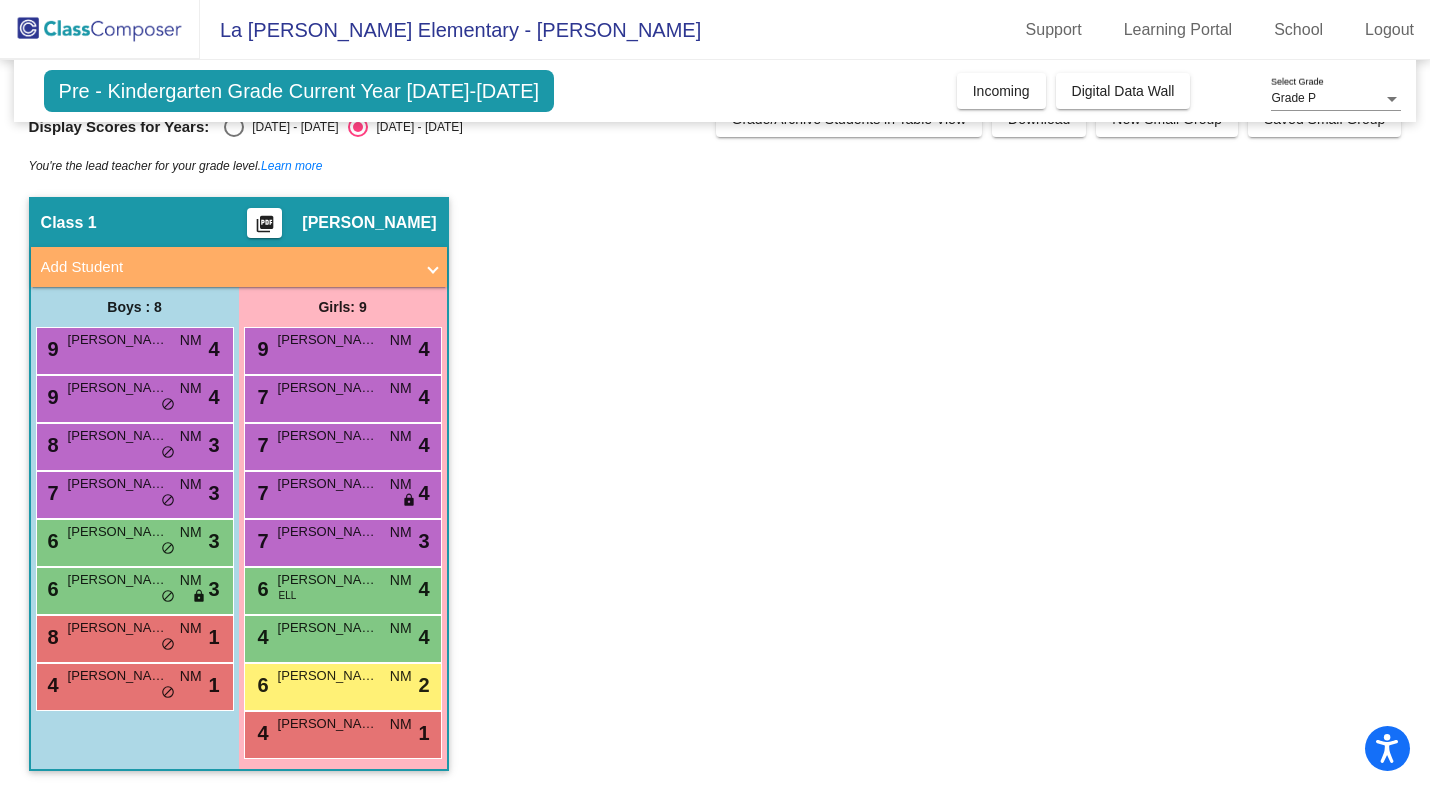 scroll, scrollTop: 0, scrollLeft: 0, axis: both 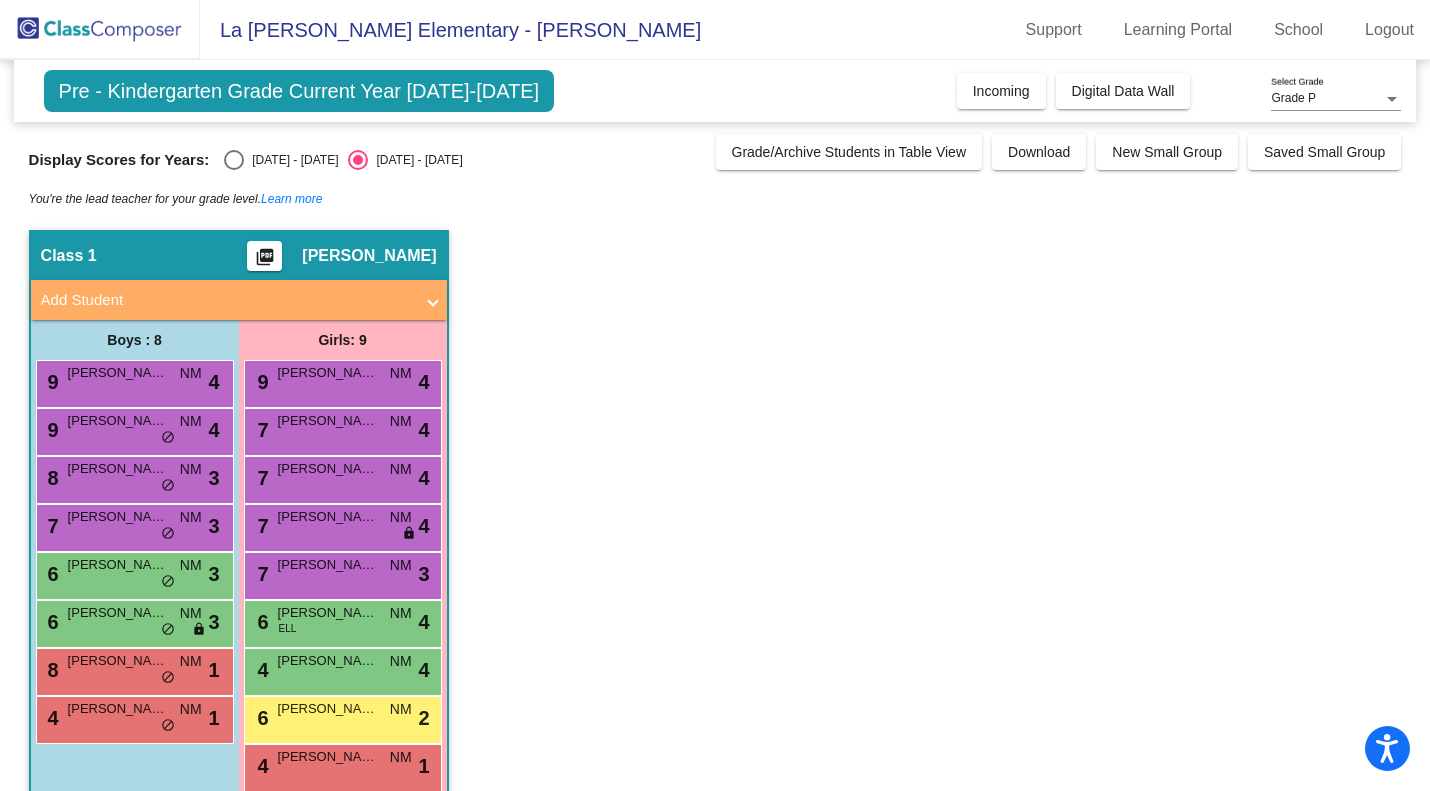 click on "Pre - Kindergarten Grade Current Year 2024-2025" 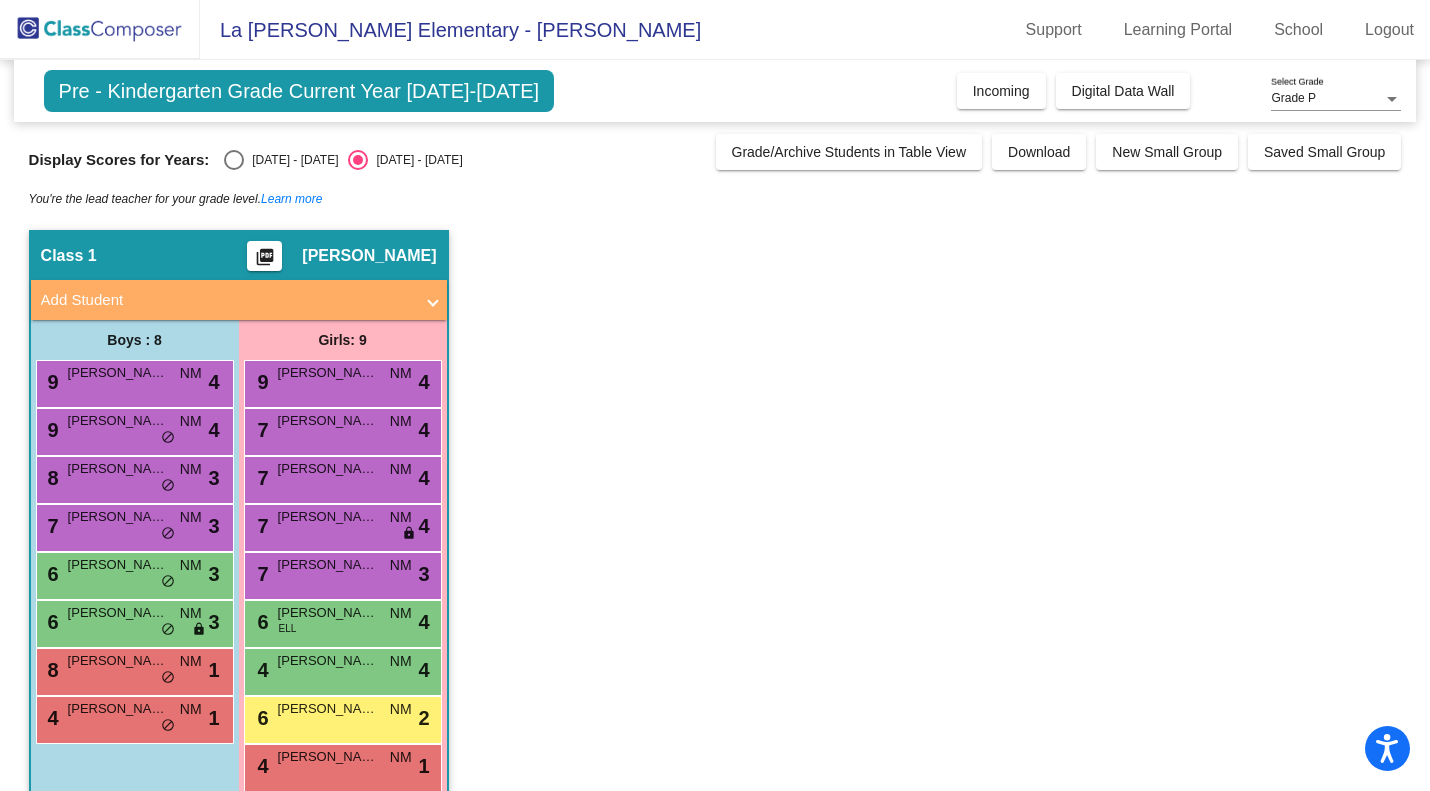 scroll, scrollTop: 33, scrollLeft: 0, axis: vertical 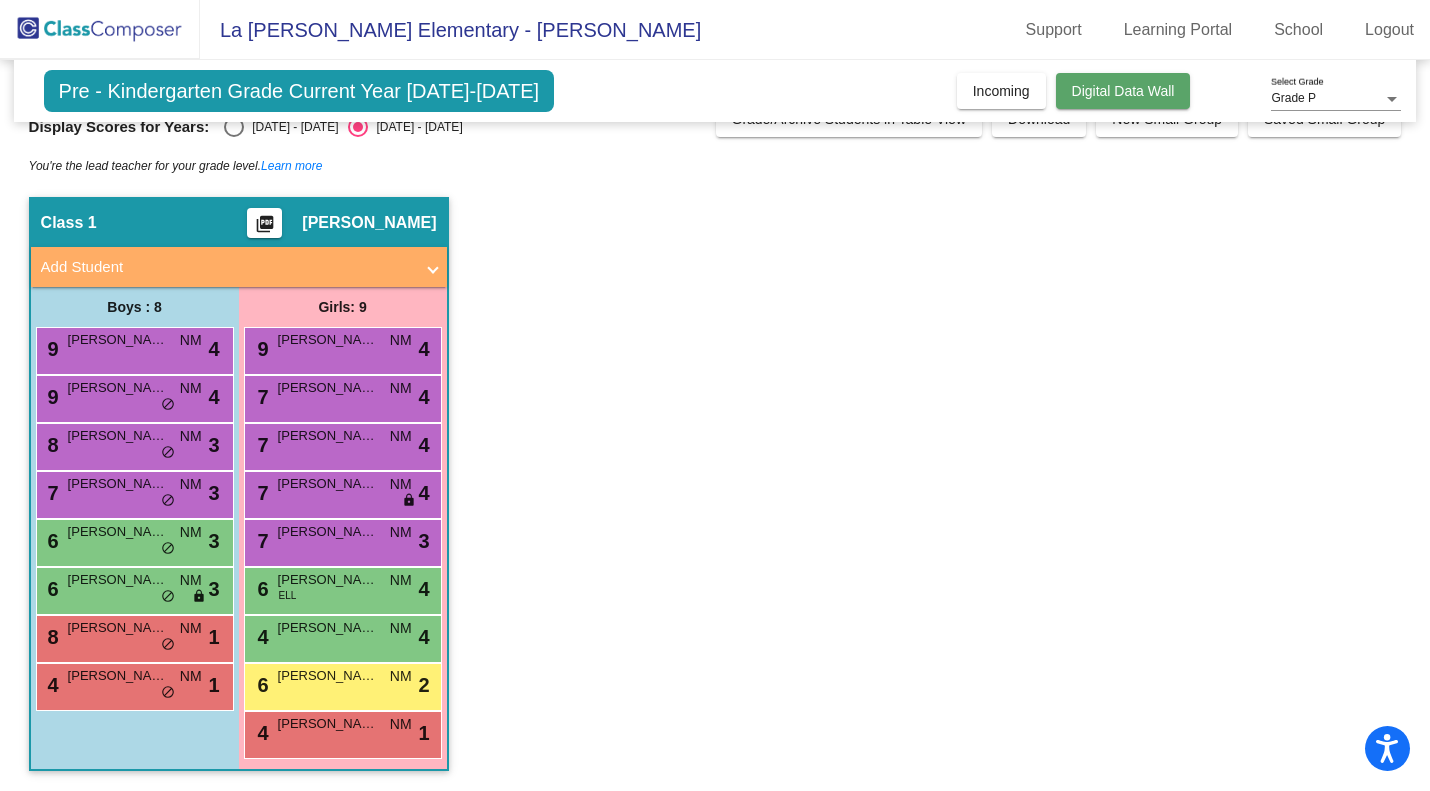click on "Digital Data Wall" 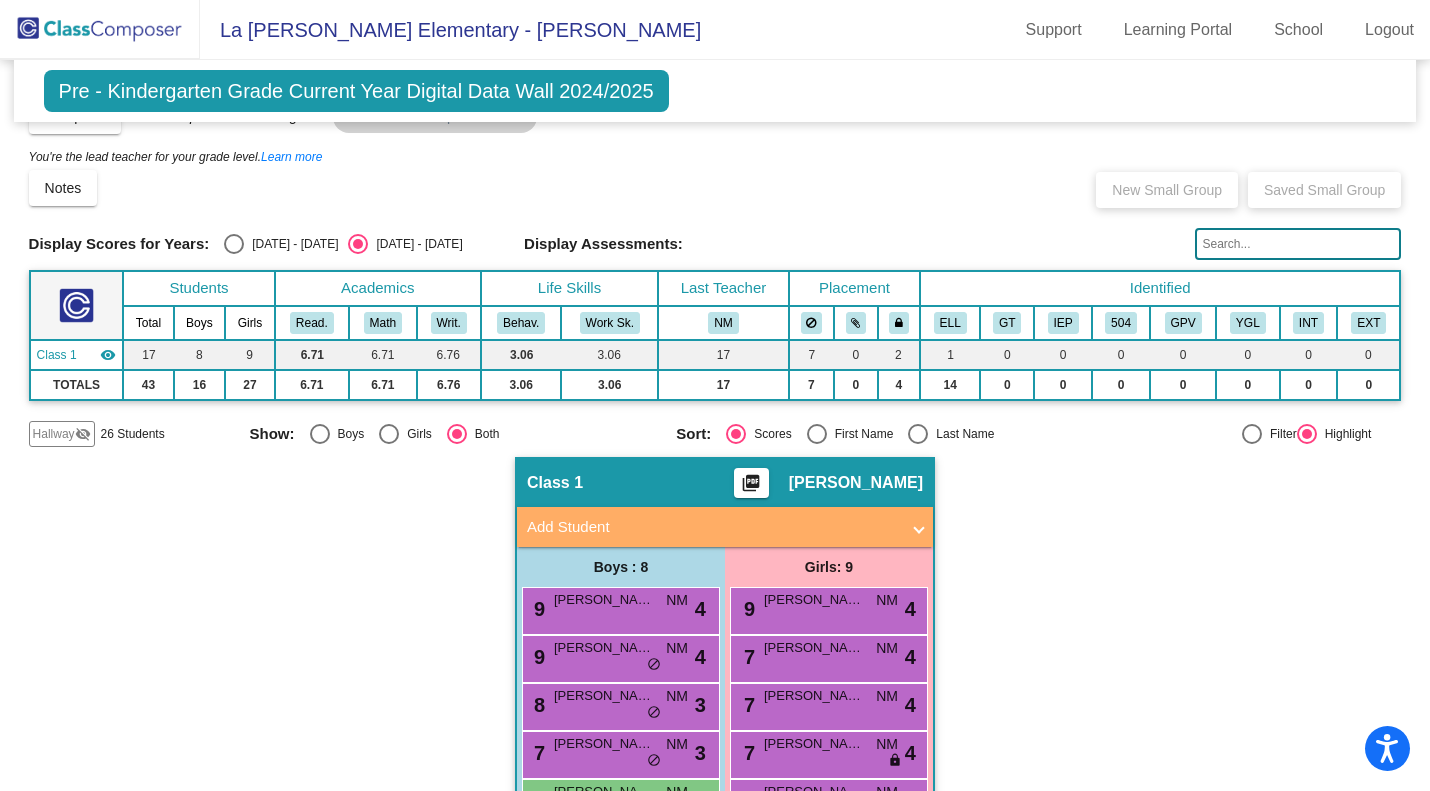 scroll, scrollTop: 0, scrollLeft: 0, axis: both 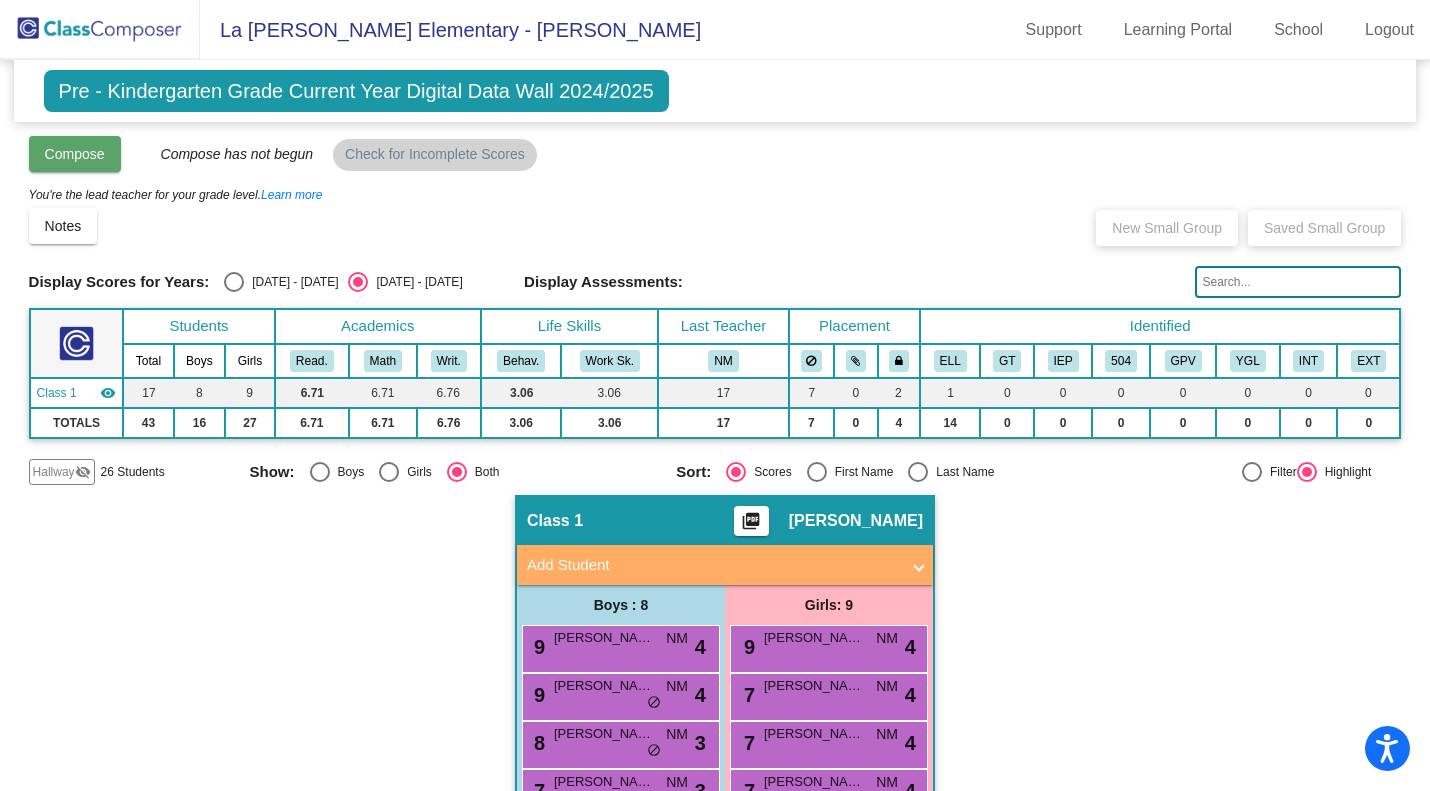 click on "Compose" 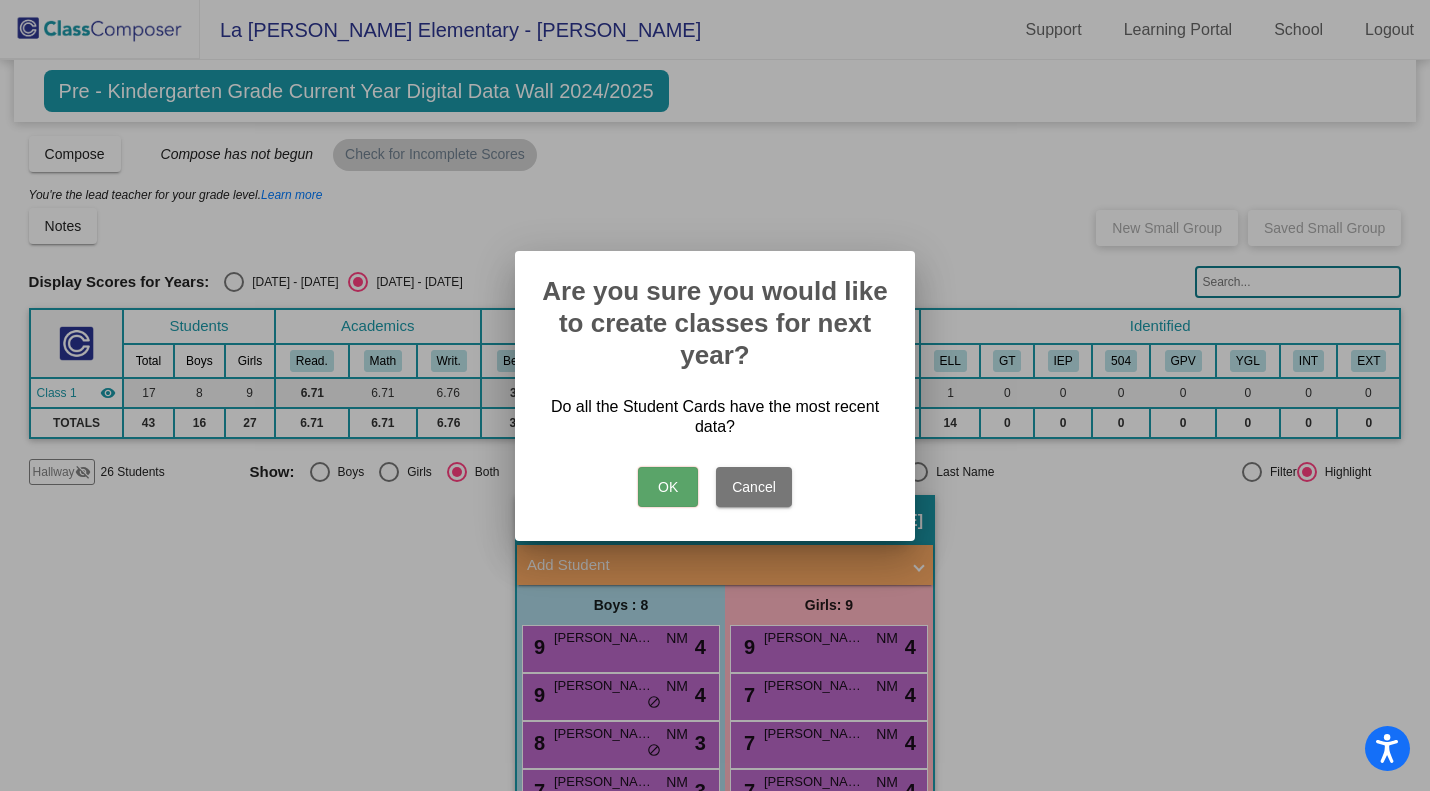click on "OK" at bounding box center (668, 487) 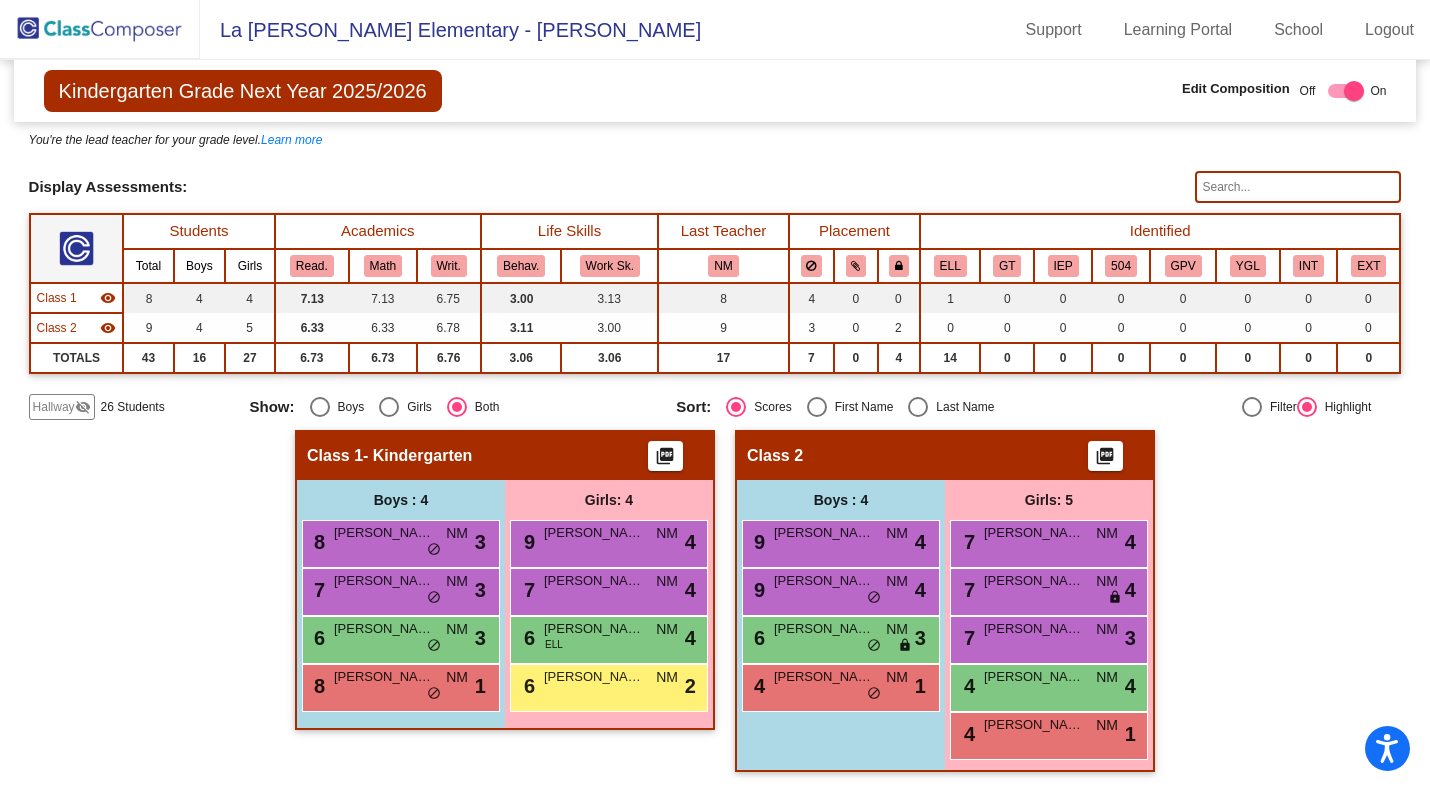 scroll, scrollTop: 0, scrollLeft: 0, axis: both 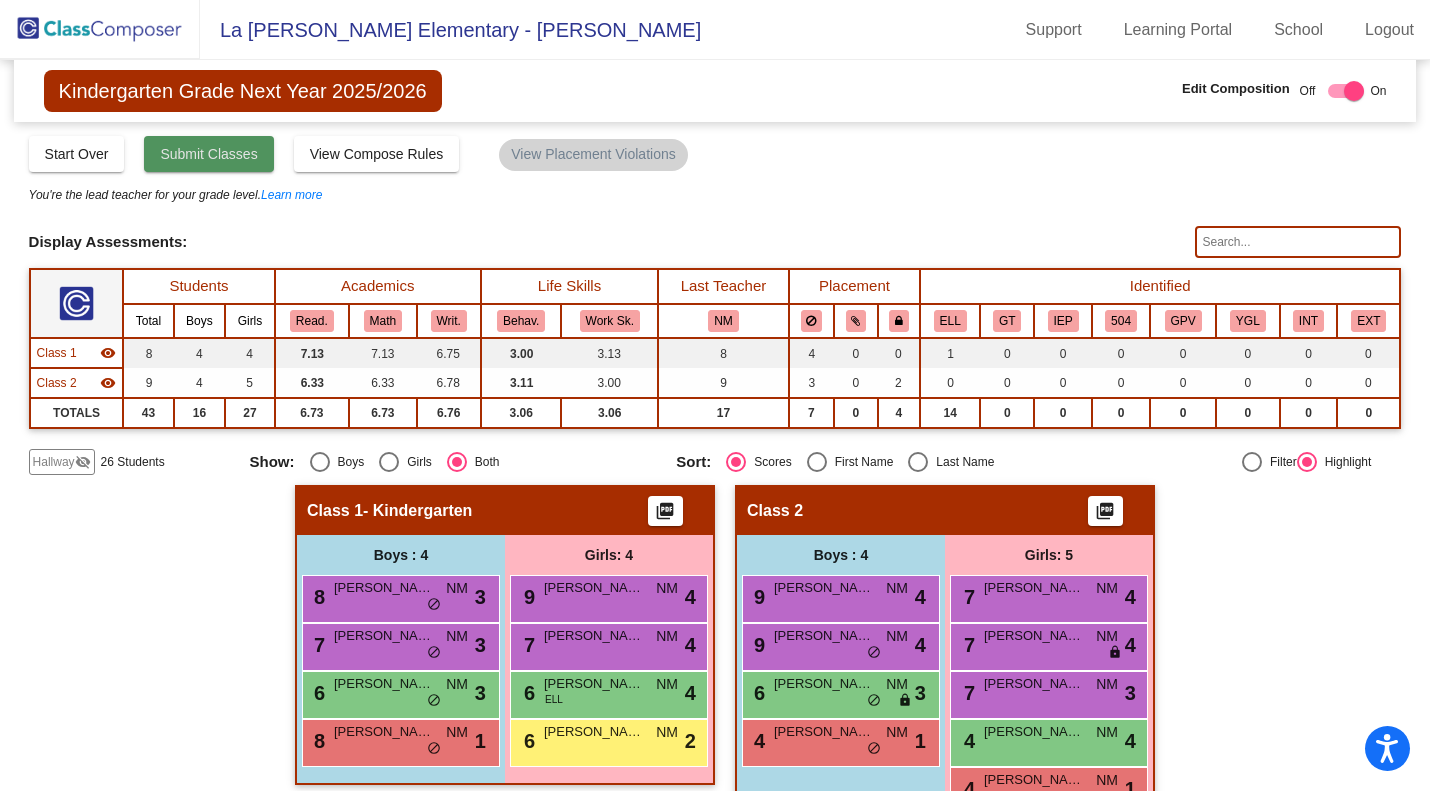 click on "Submit Classes" 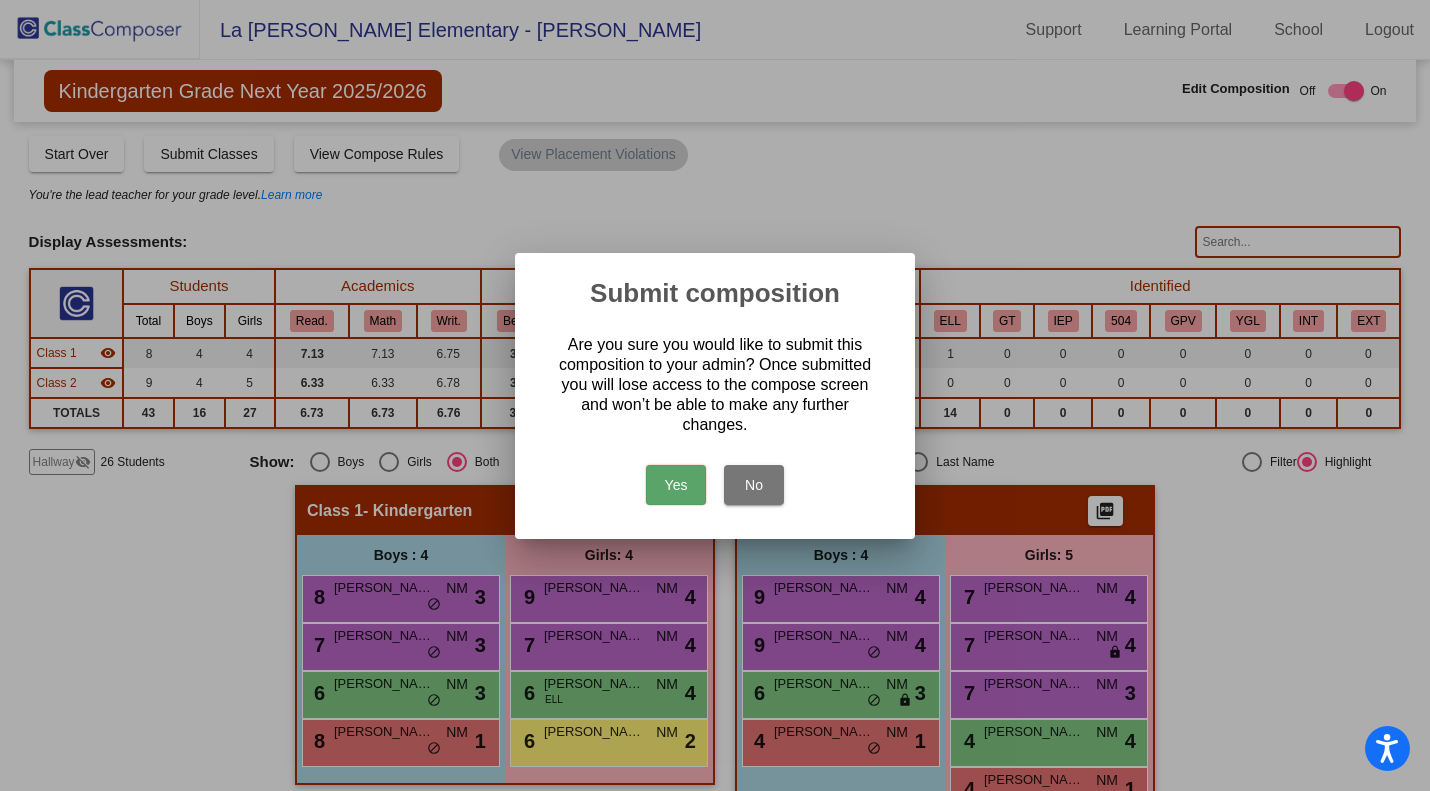 click on "Yes" at bounding box center (676, 485) 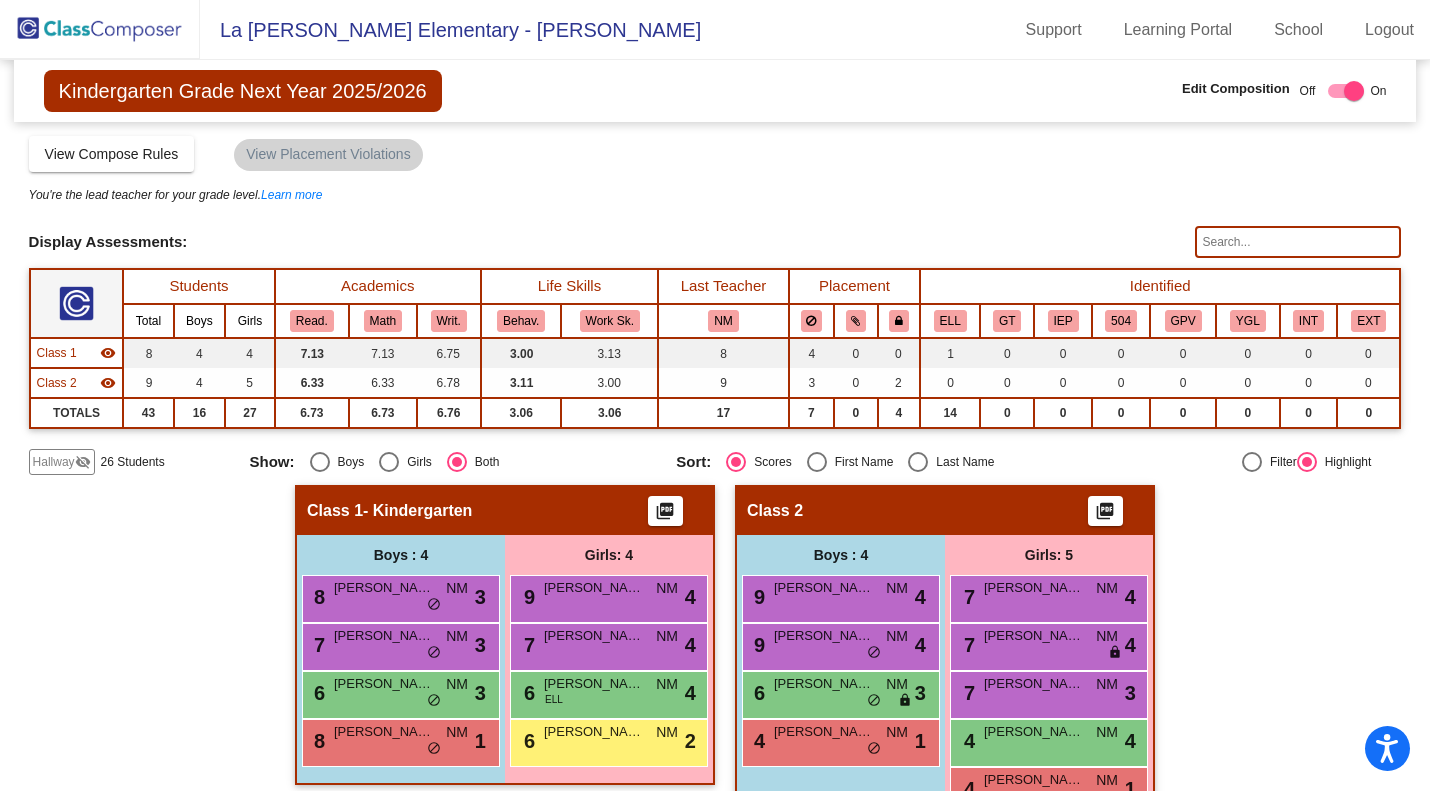 scroll, scrollTop: 55, scrollLeft: 0, axis: vertical 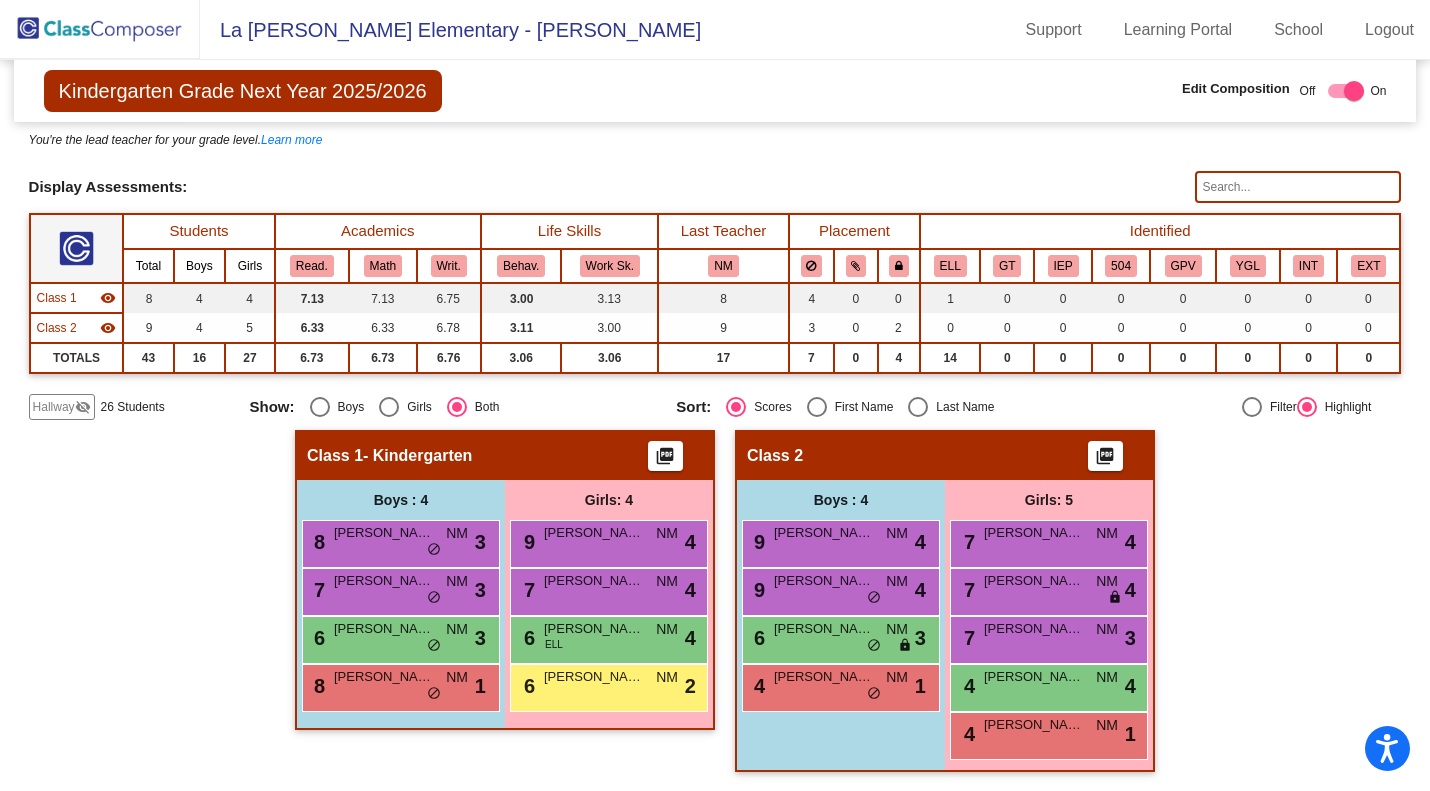 click on "La Rosa Elementary - Nina" 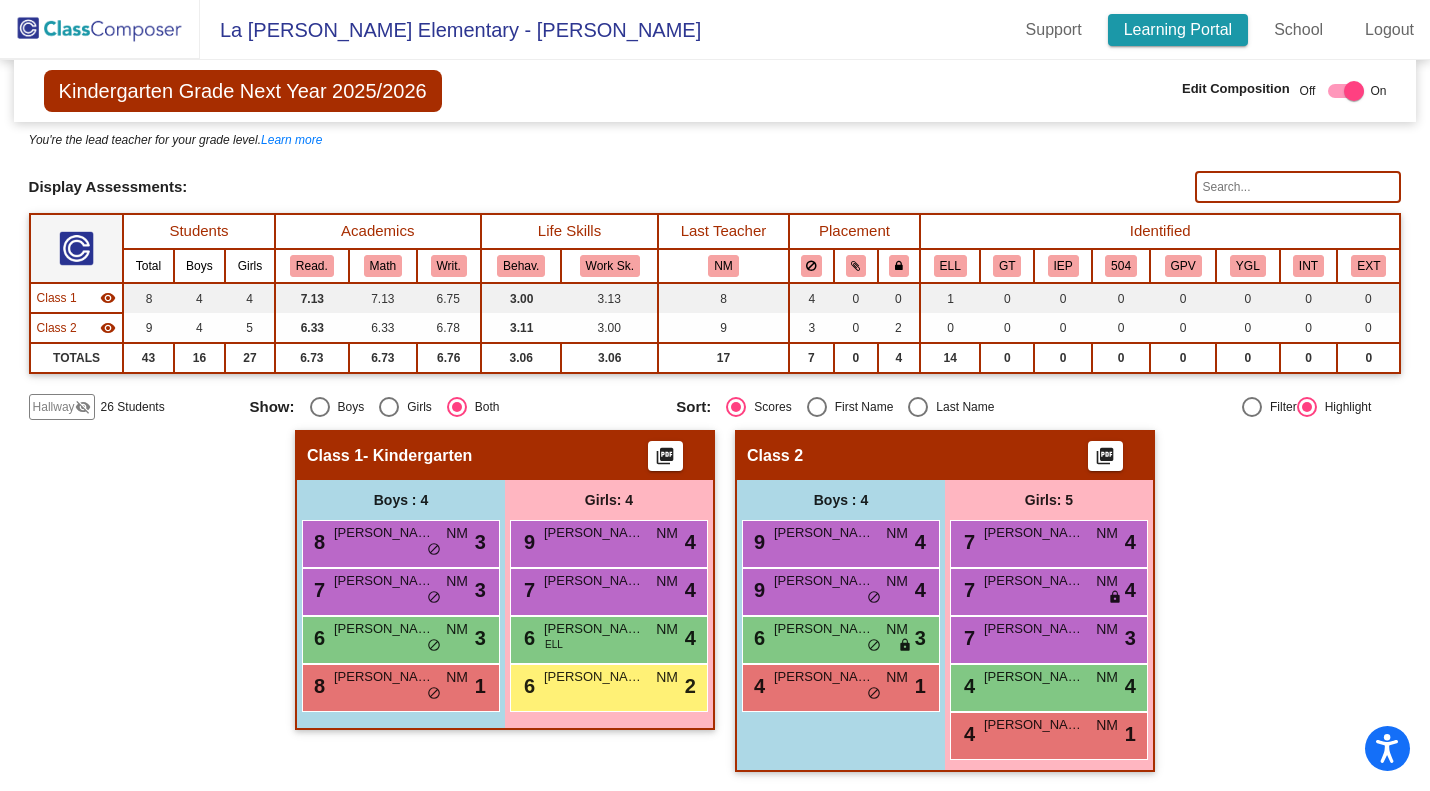 click on "Learning Portal" 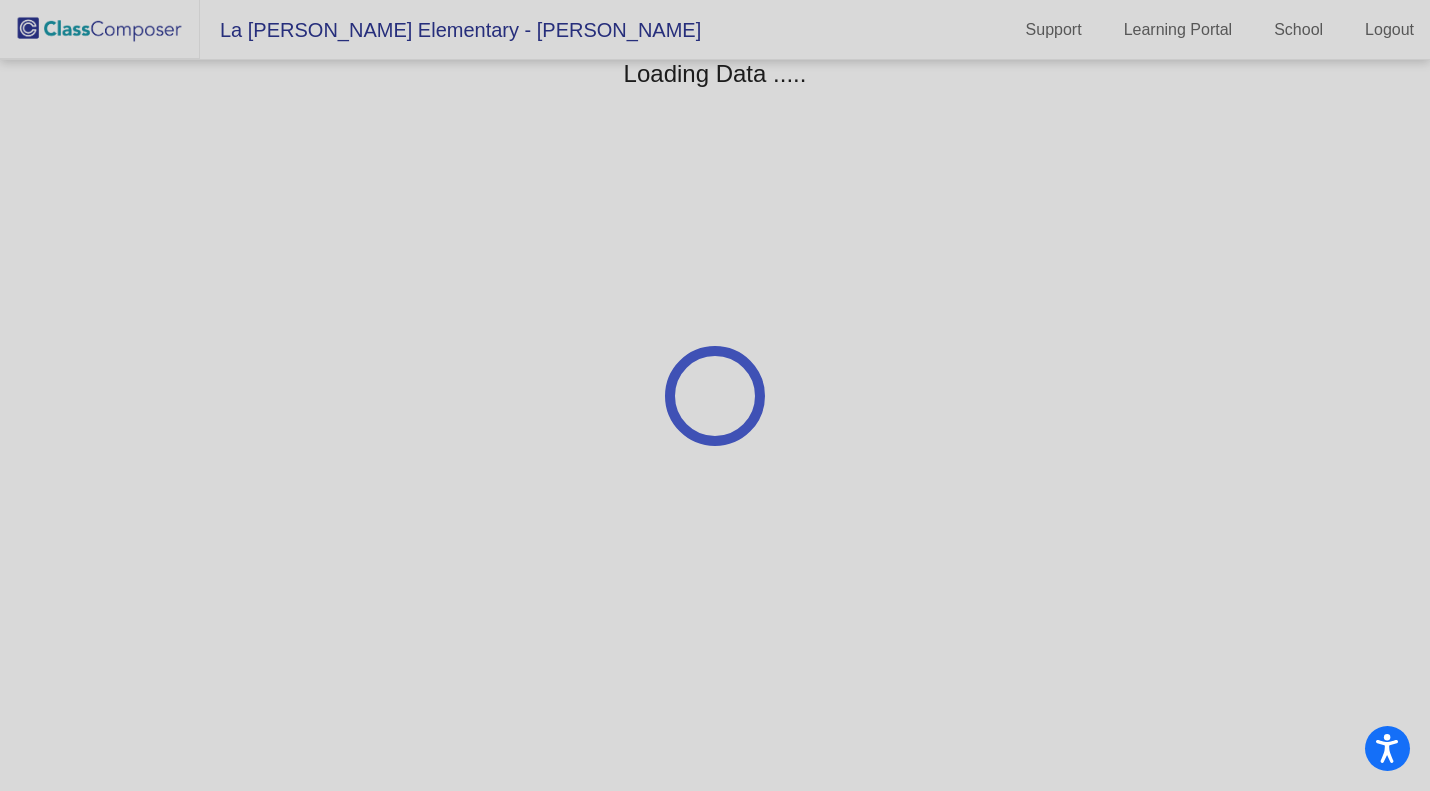 scroll, scrollTop: 0, scrollLeft: 0, axis: both 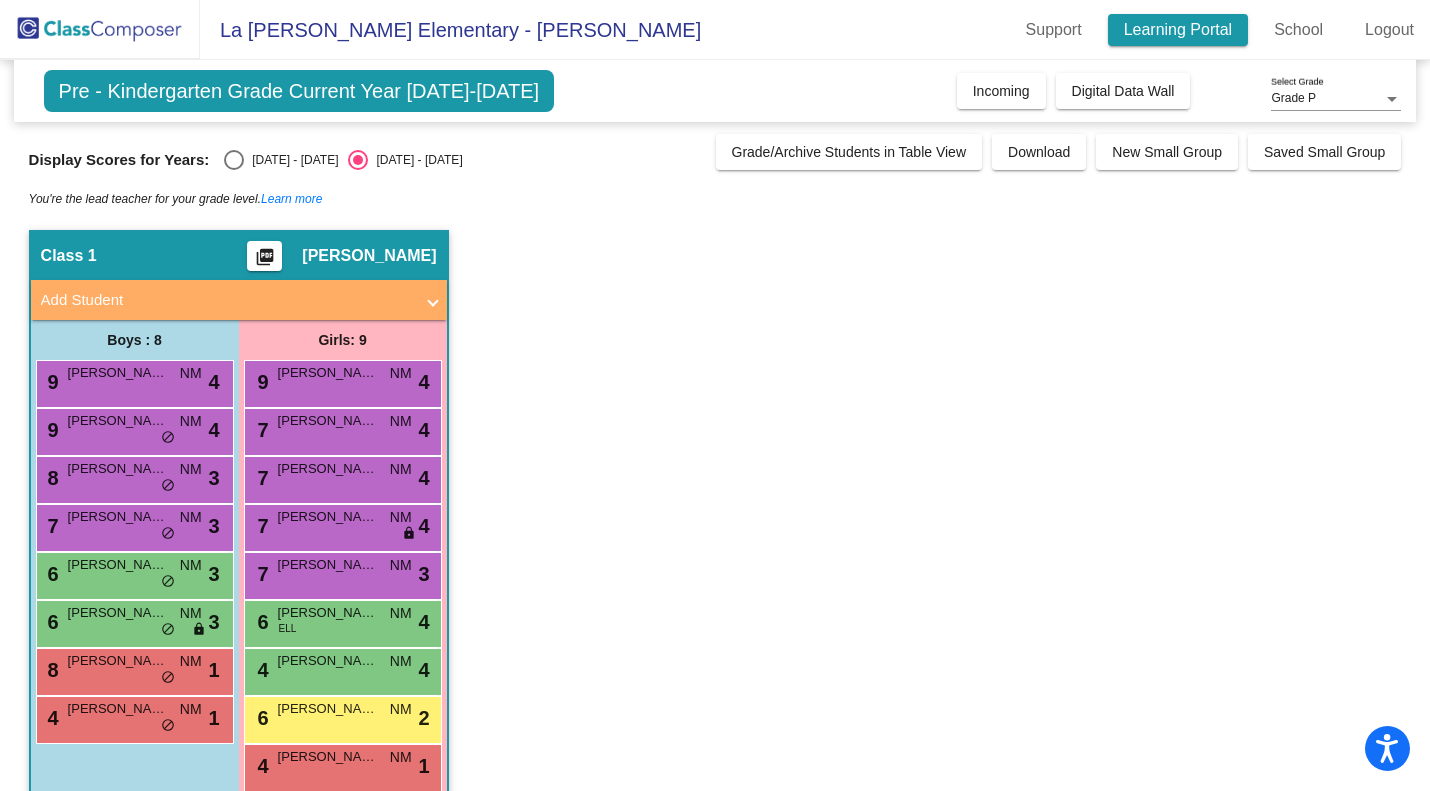 click on "Learning Portal" 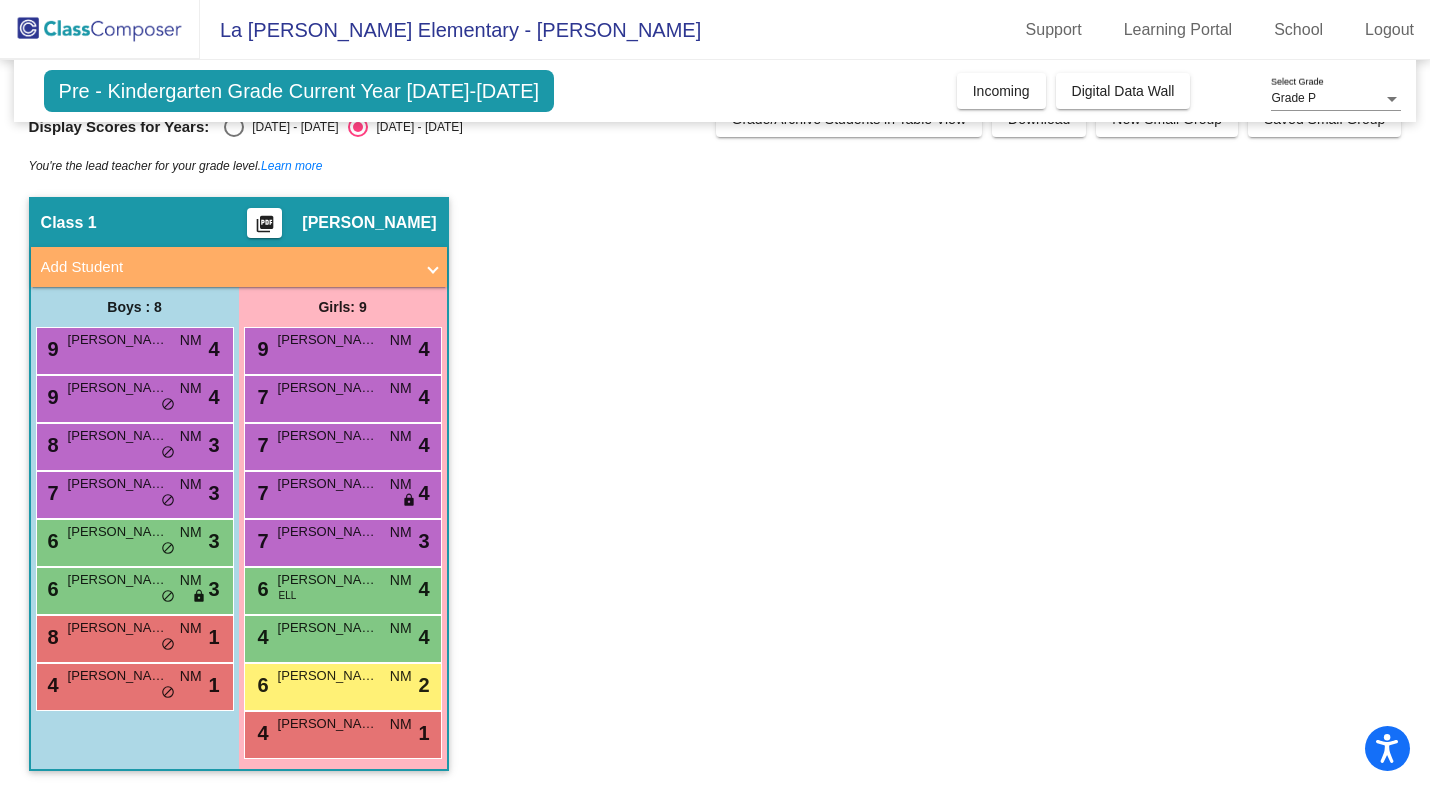 scroll, scrollTop: 0, scrollLeft: 0, axis: both 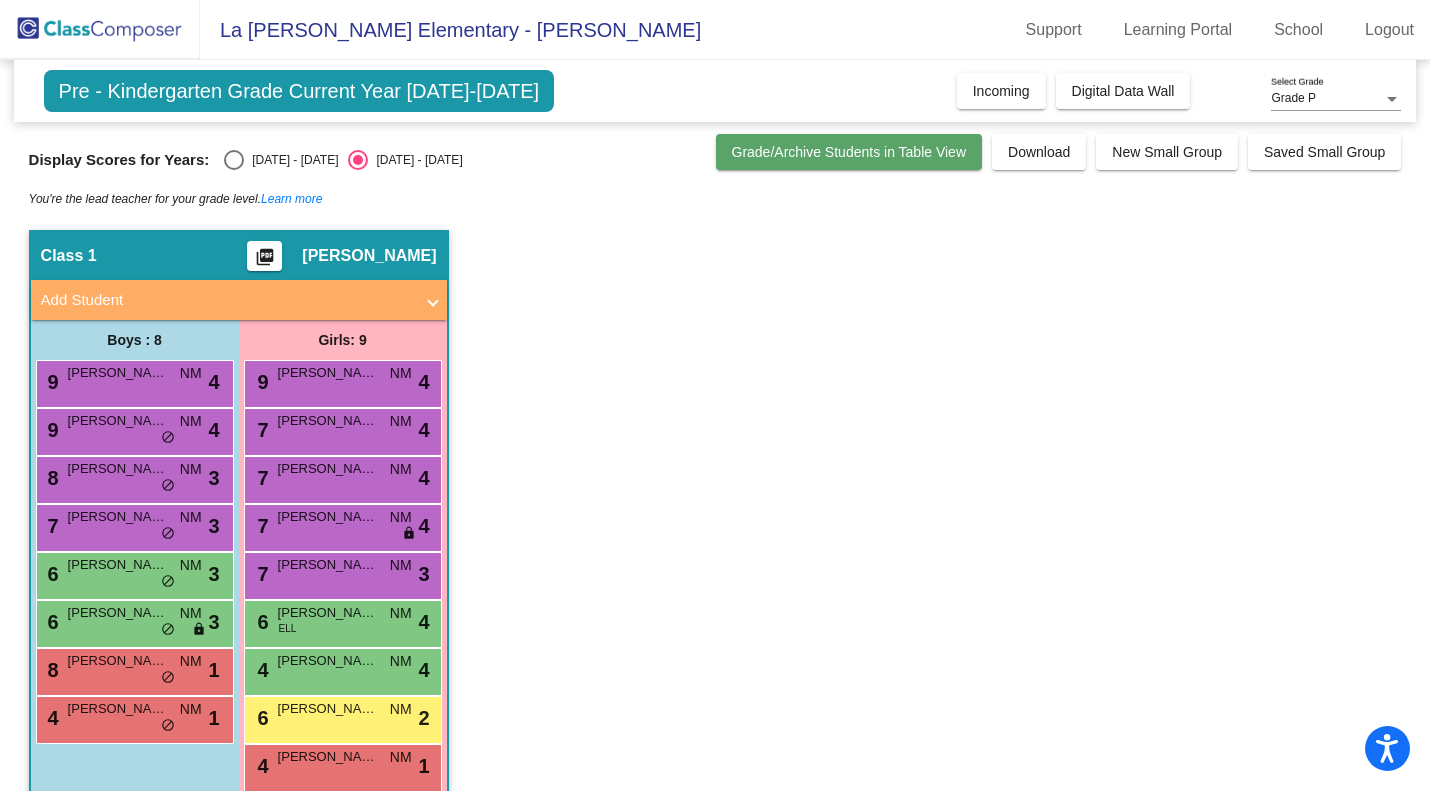 click on "Grade/Archive Students in Table View" 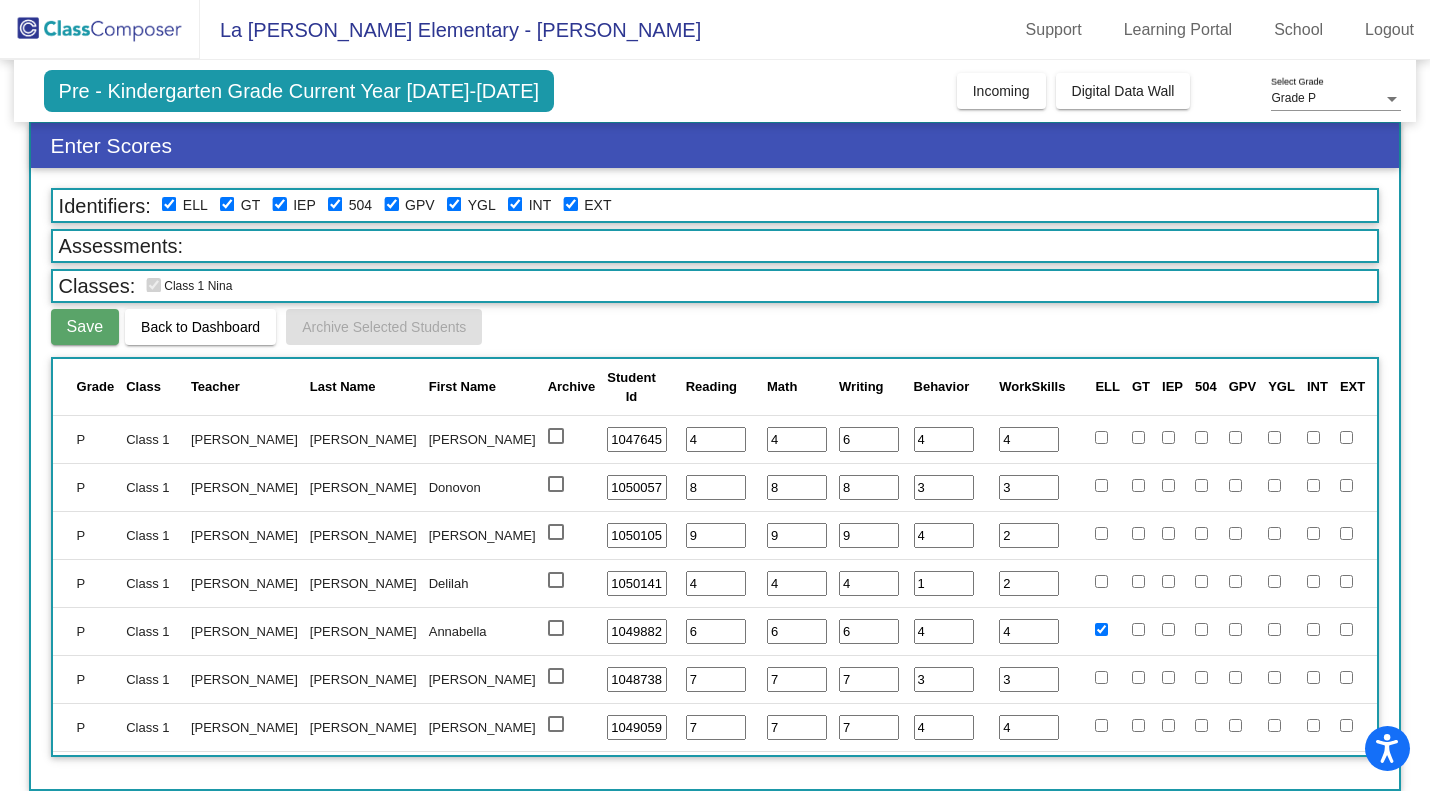 scroll, scrollTop: 0, scrollLeft: 0, axis: both 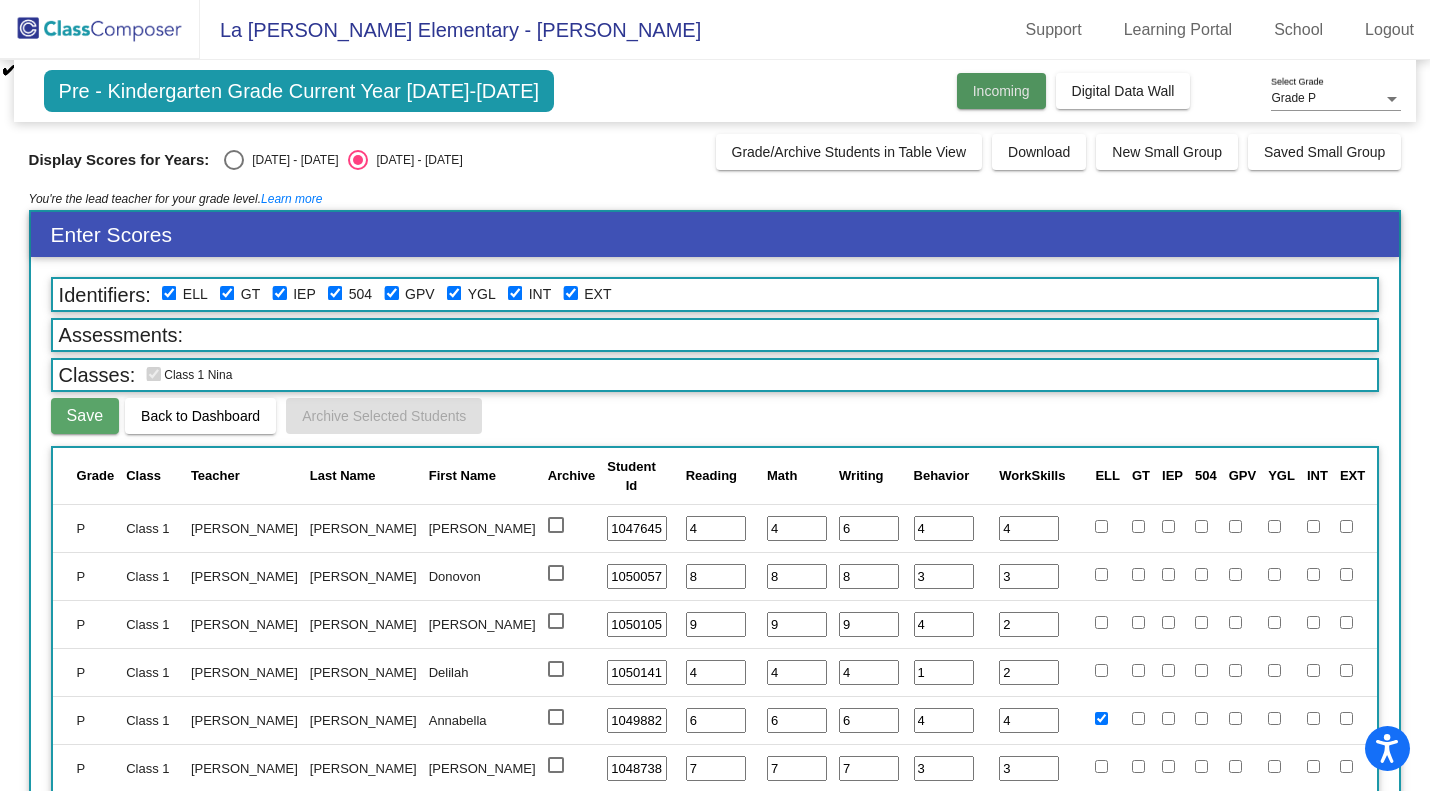 click on "Incoming" 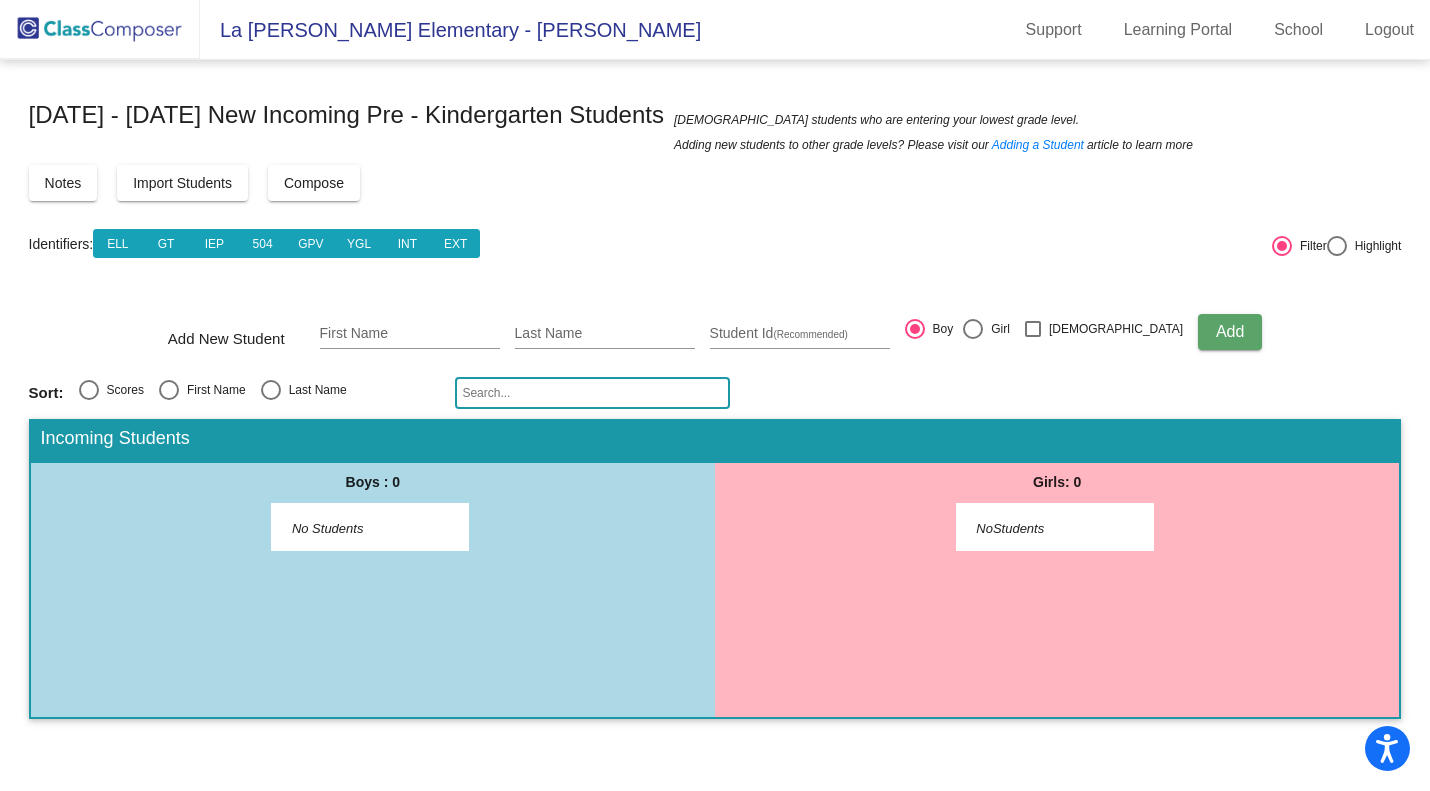 scroll, scrollTop: 0, scrollLeft: 0, axis: both 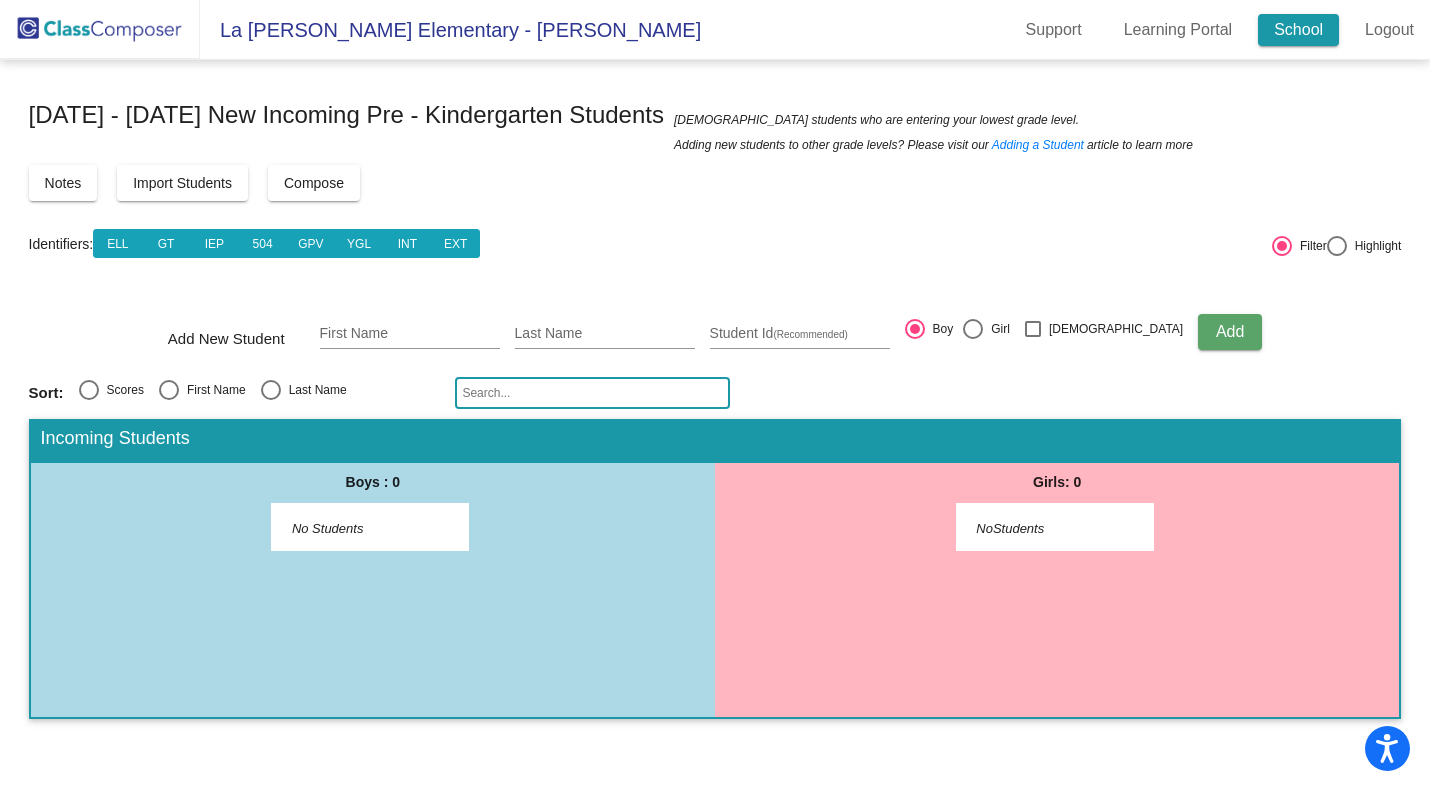 click on "School" 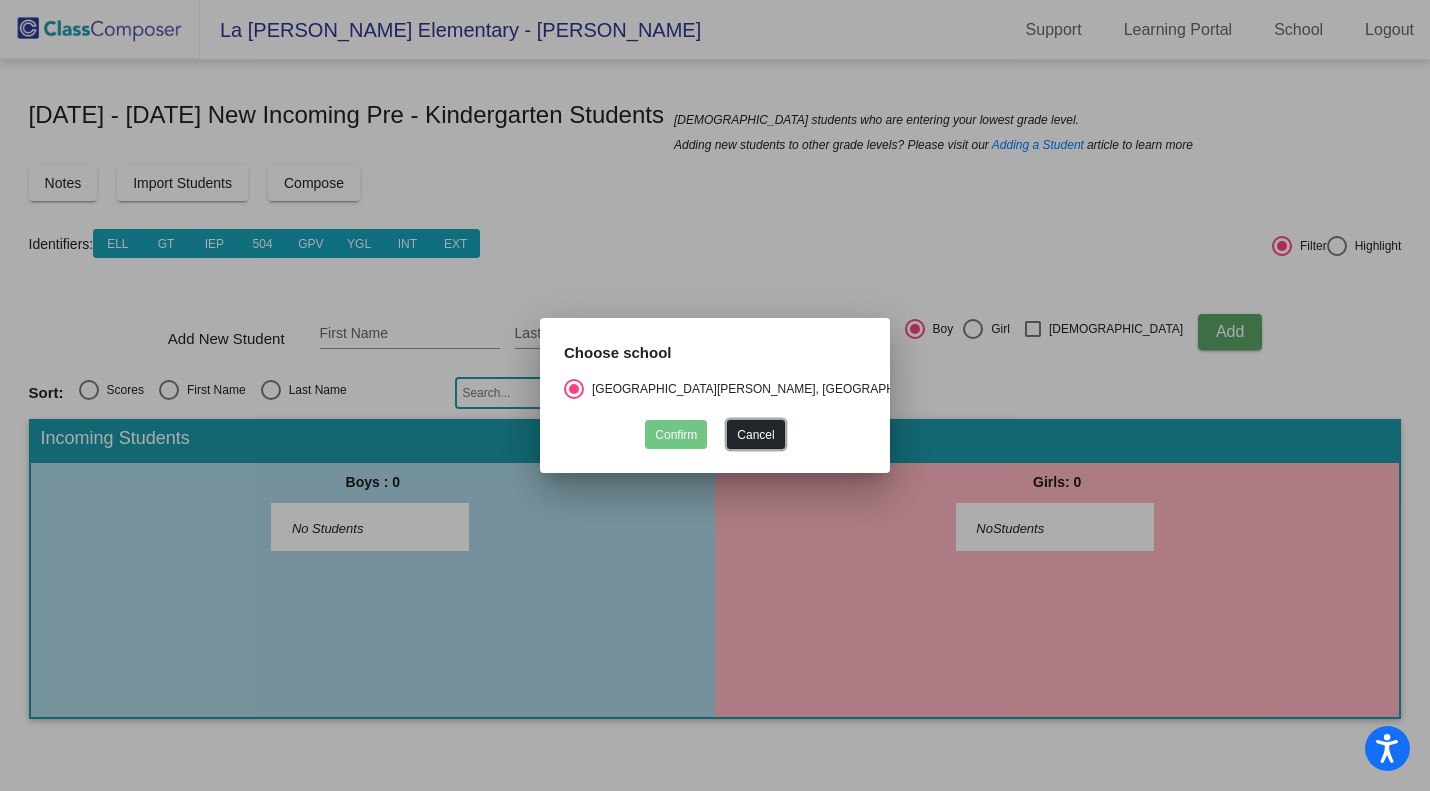 click on "Cancel" at bounding box center [755, 434] 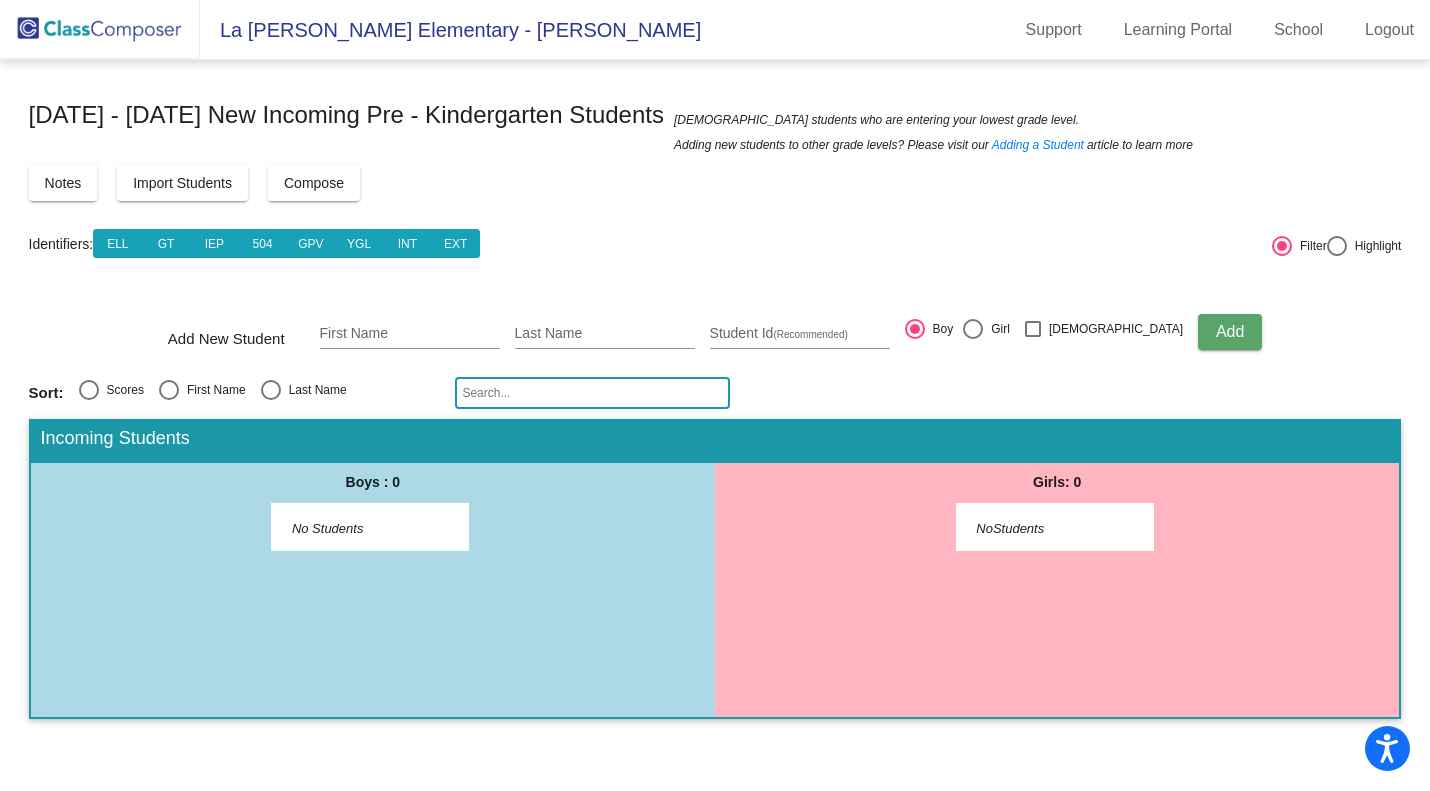 click on "La Rosa Elementary - Nina" 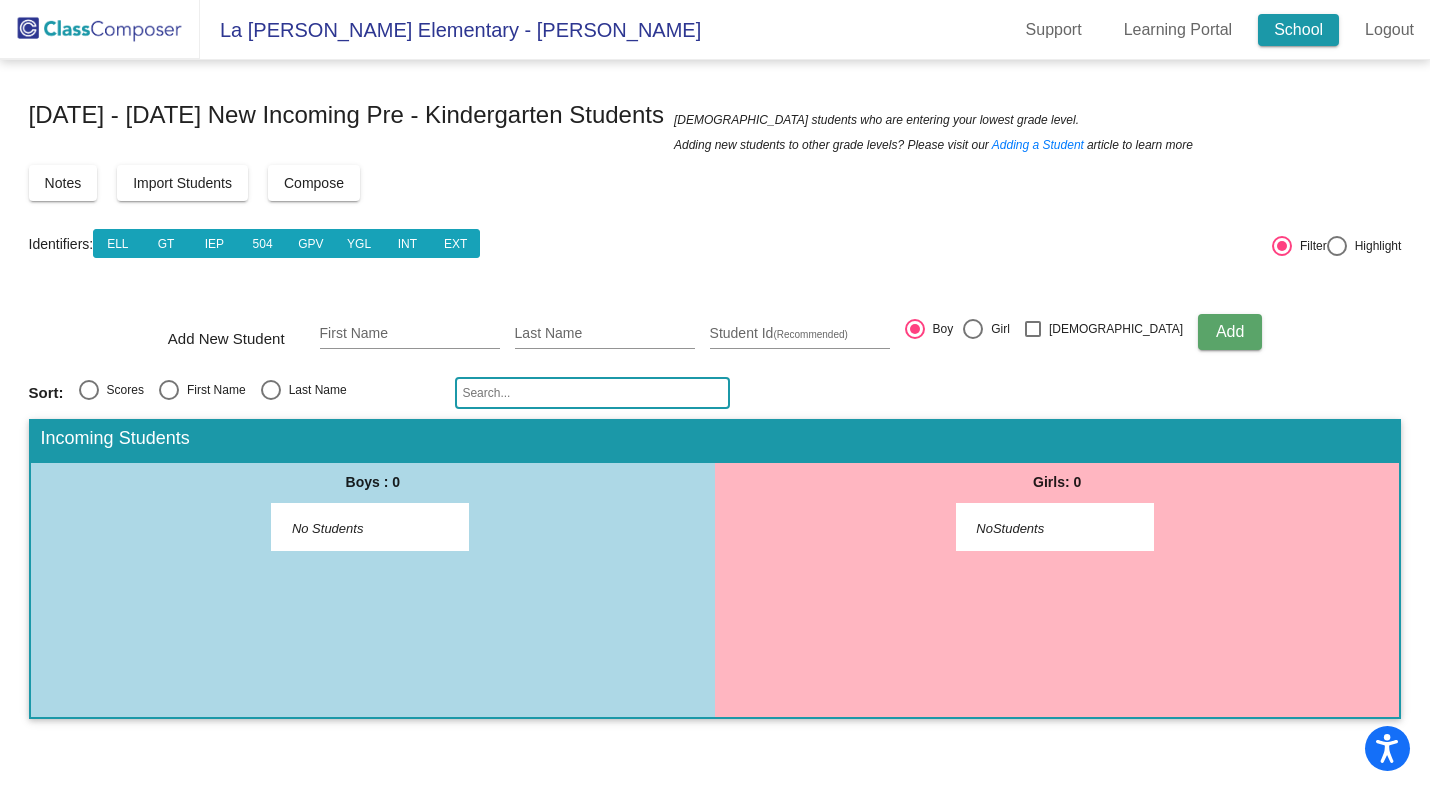 click on "School" 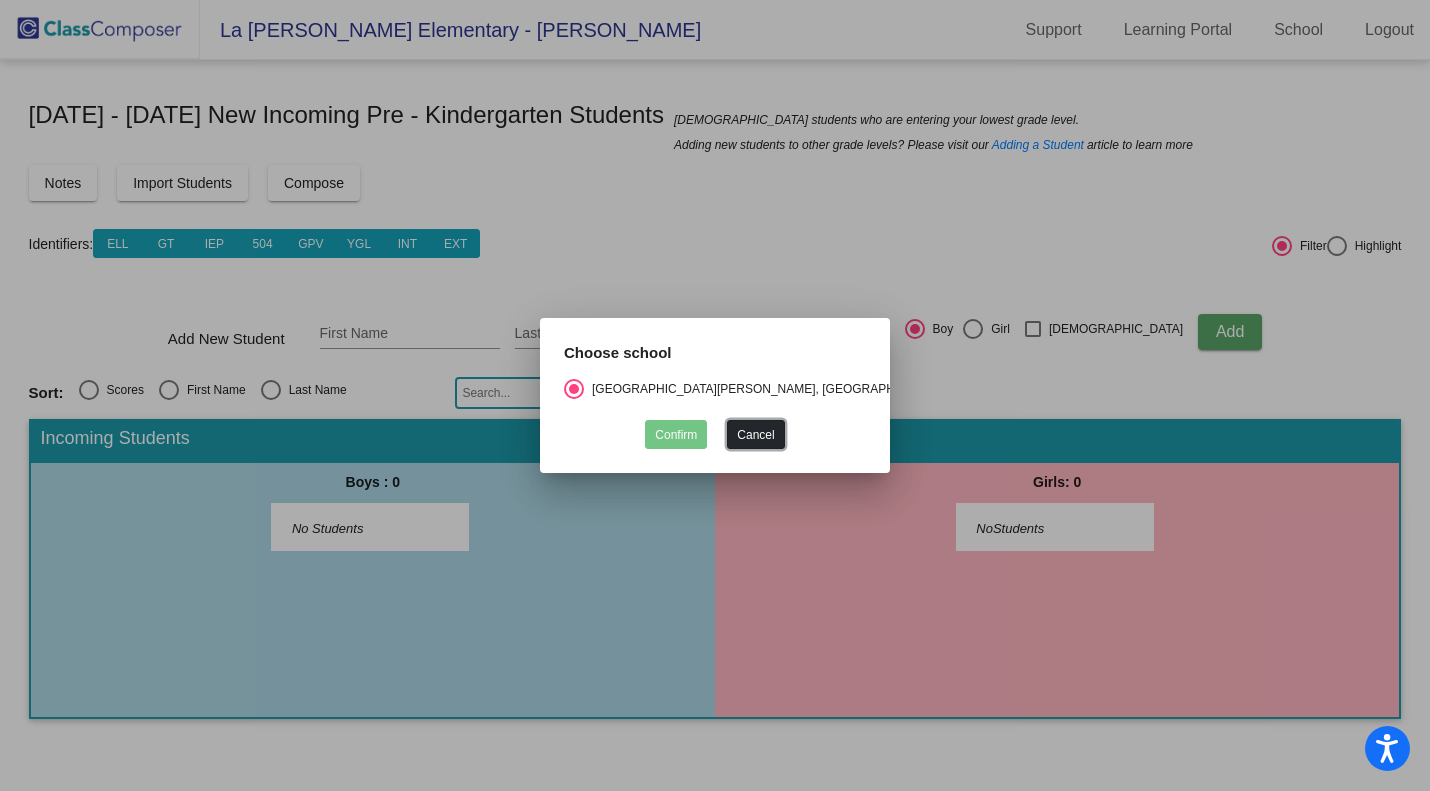 click on "Cancel" at bounding box center (755, 434) 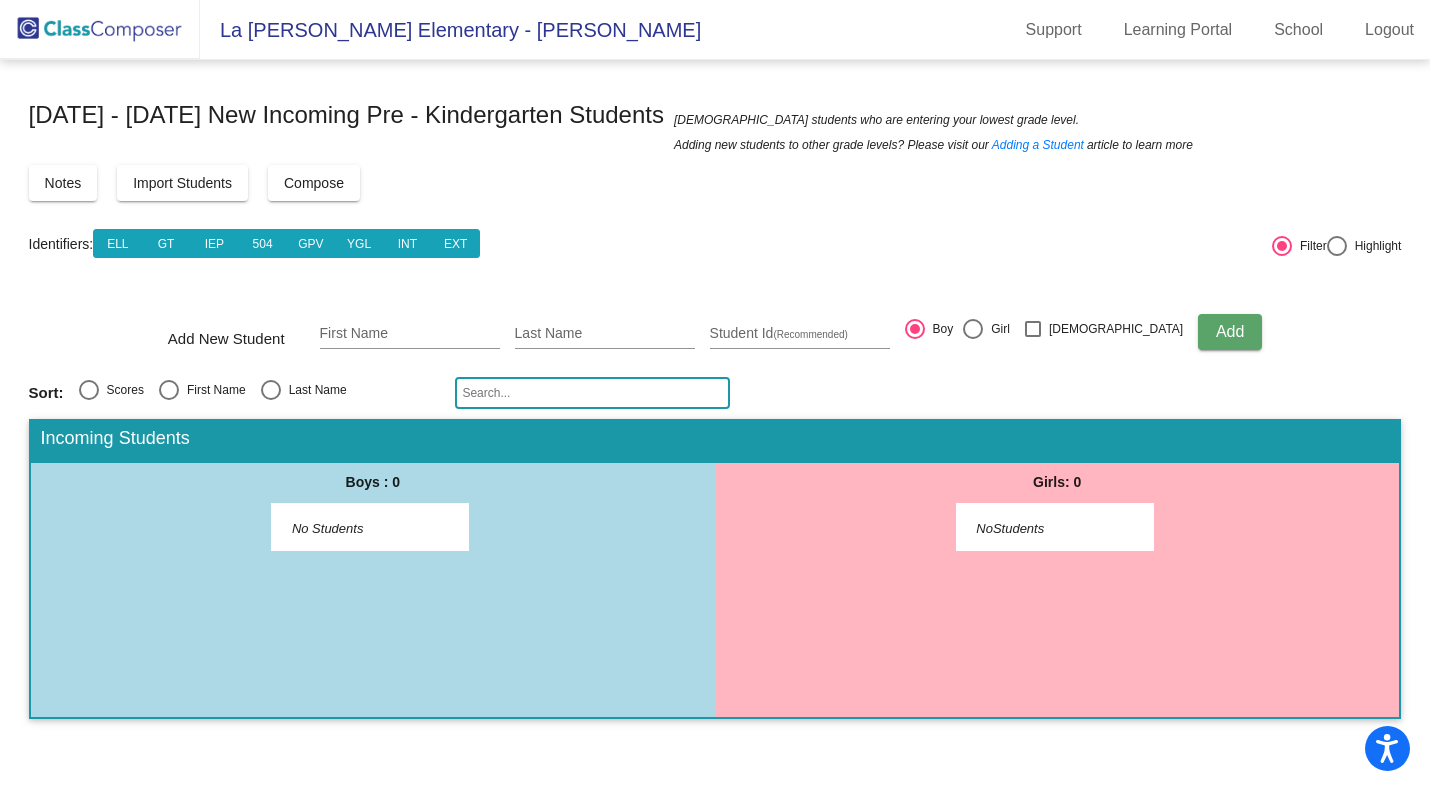 click 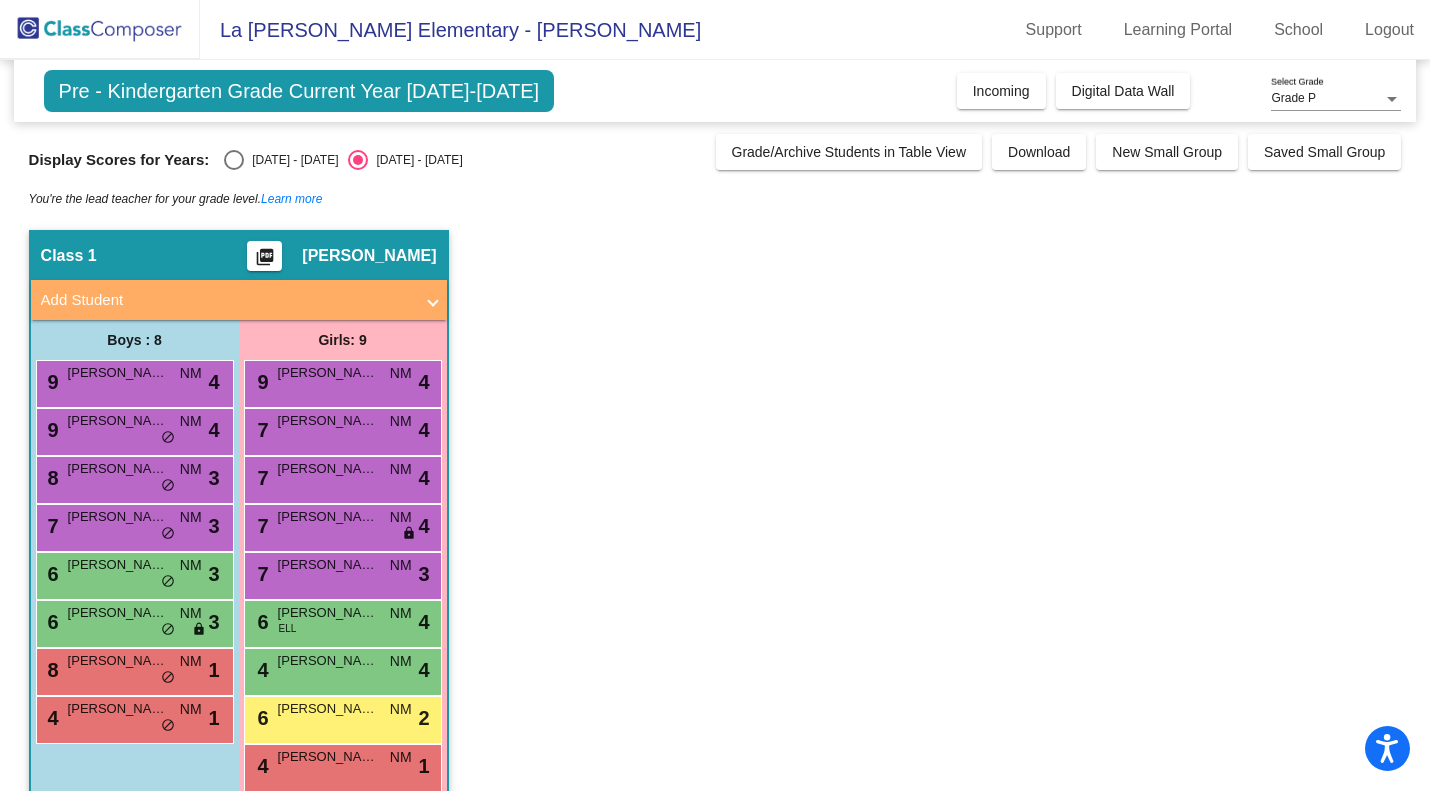 scroll, scrollTop: 33, scrollLeft: 0, axis: vertical 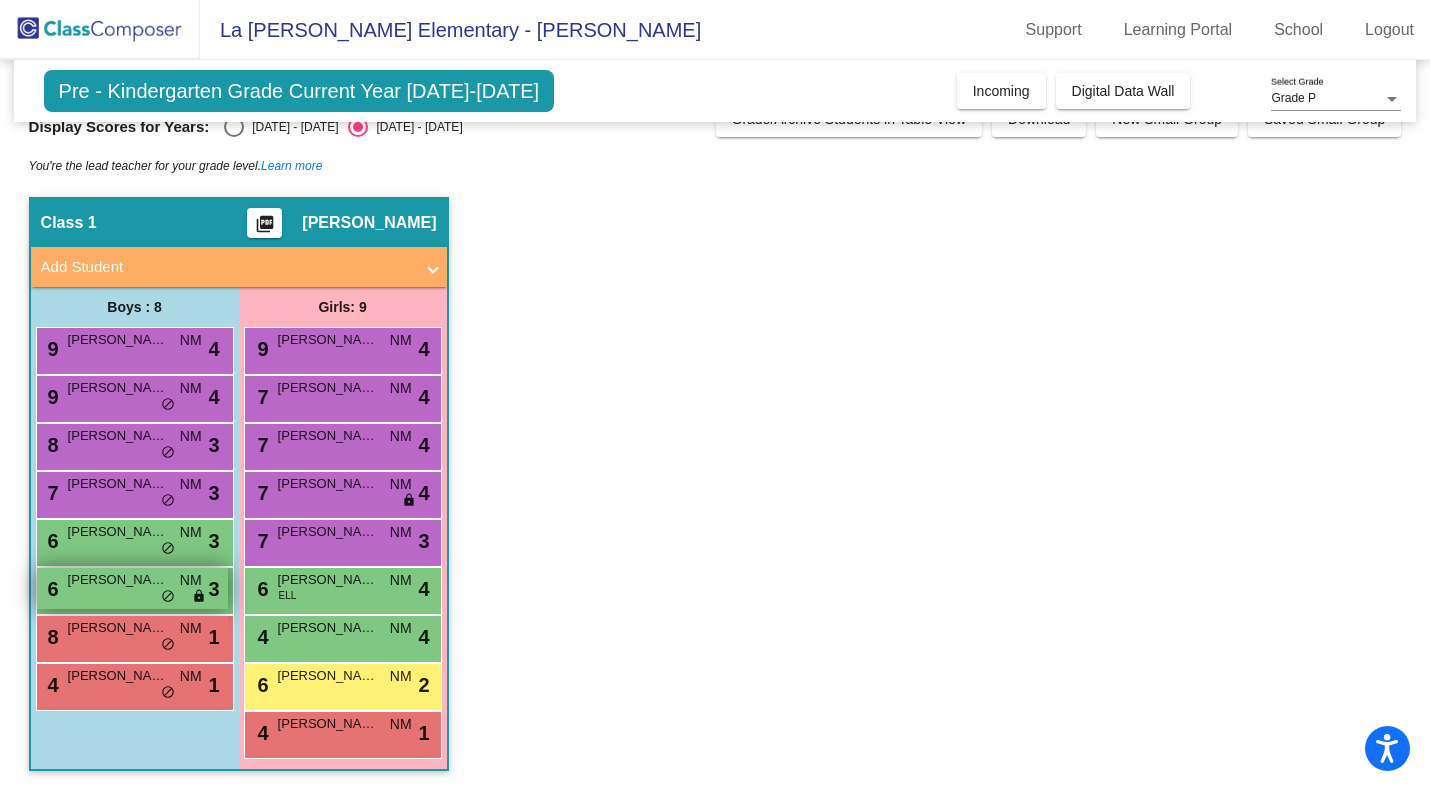 click on "6 Gianni Vega NM lock do_not_disturb_alt 3" at bounding box center [132, 588] 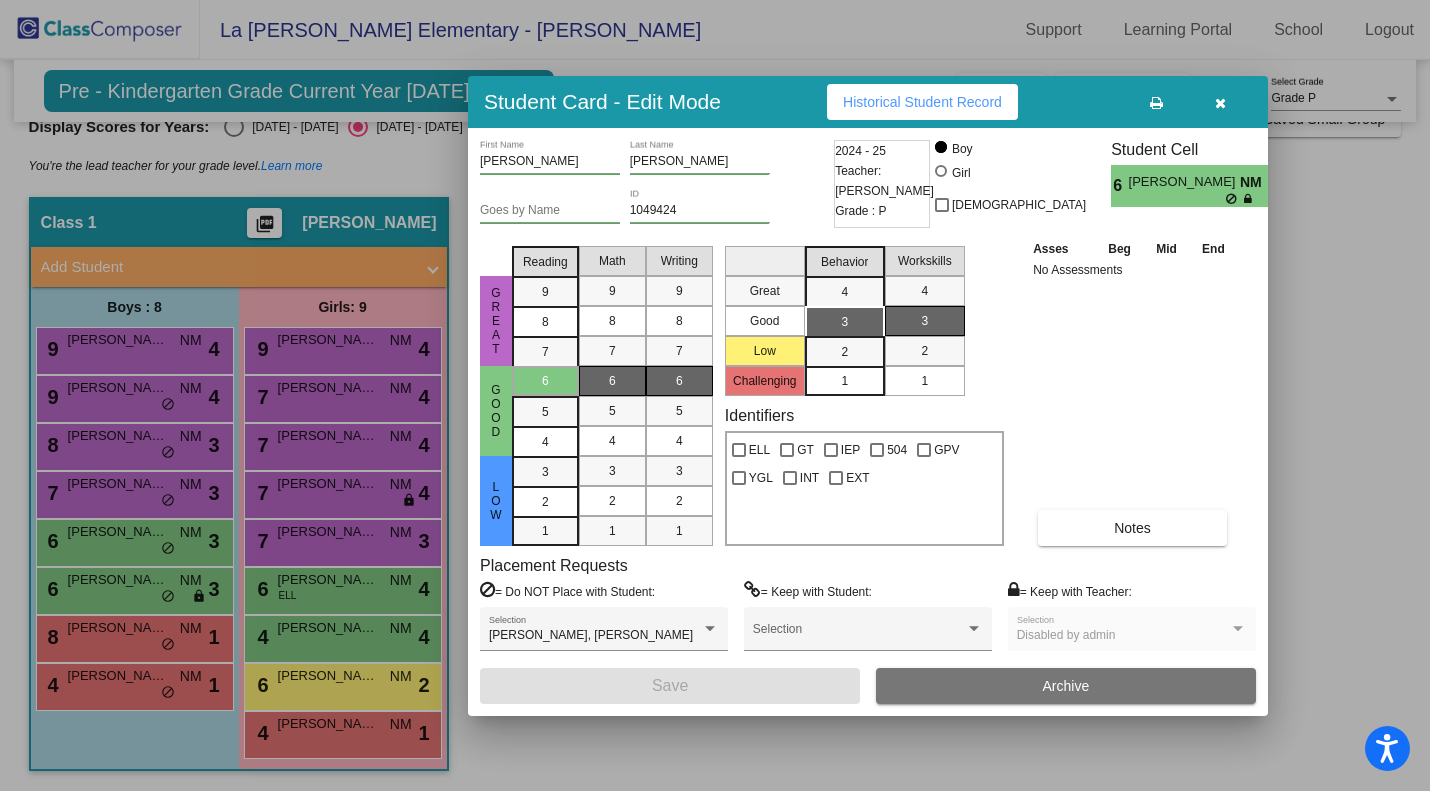 click at bounding box center (1220, 103) 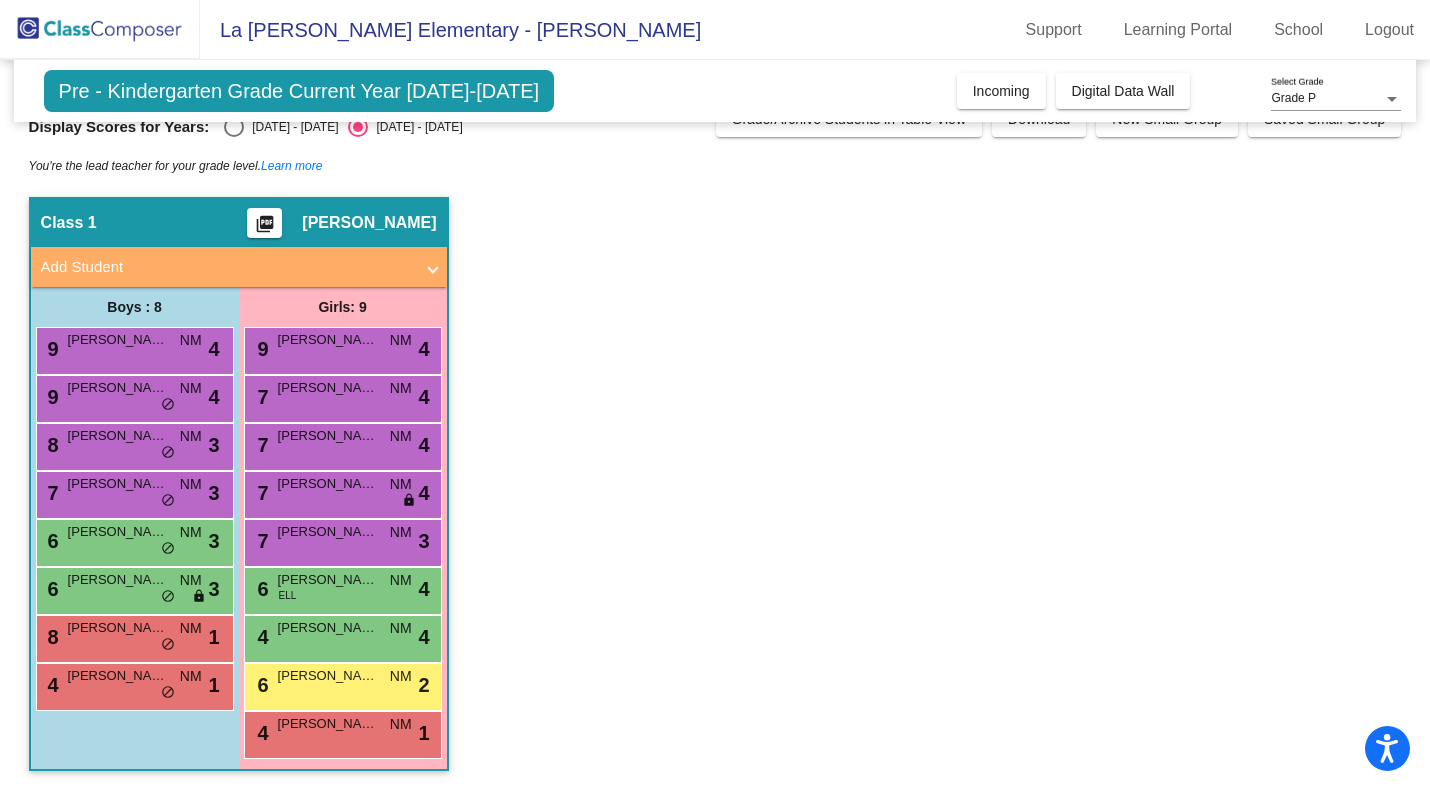 scroll, scrollTop: 0, scrollLeft: 0, axis: both 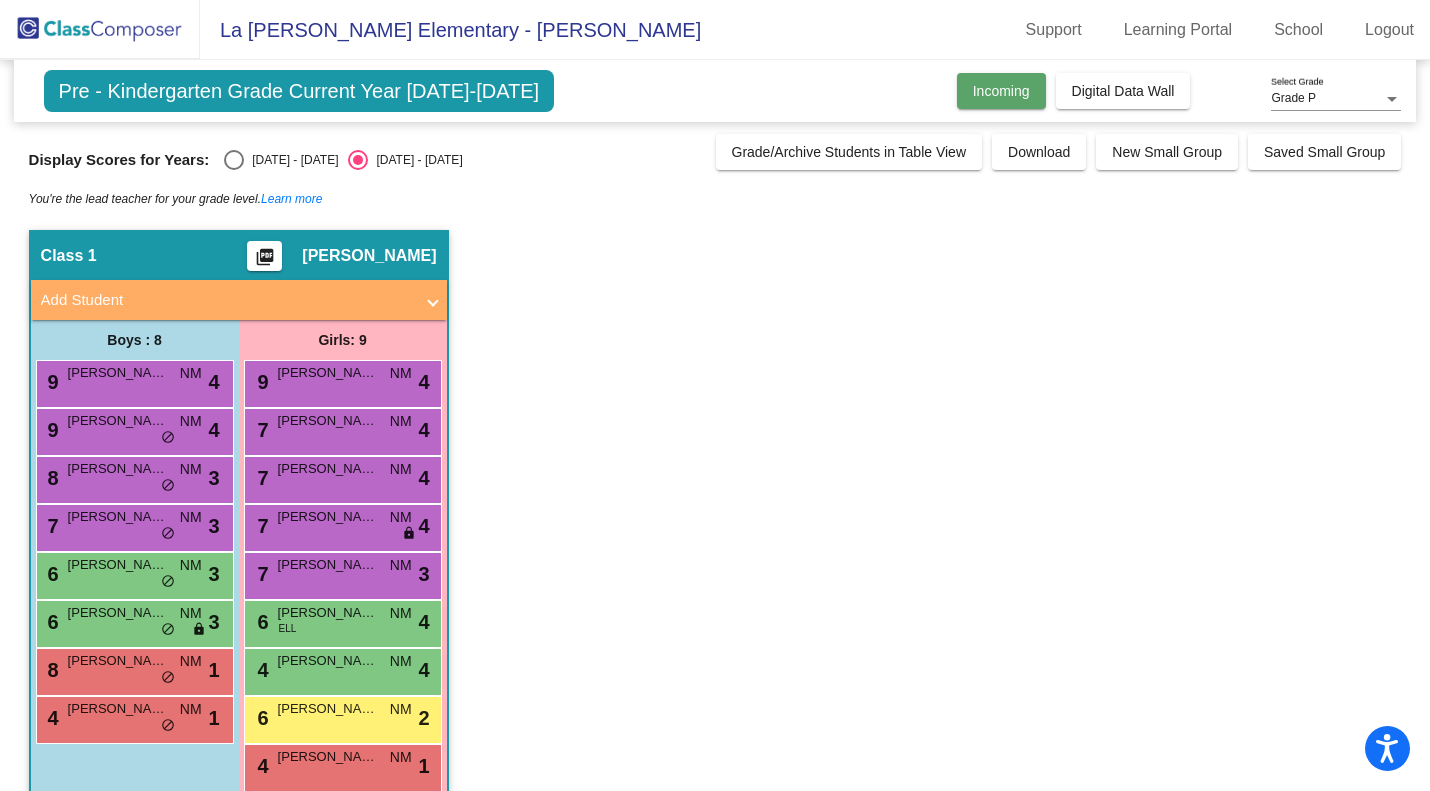 click on "Incoming" 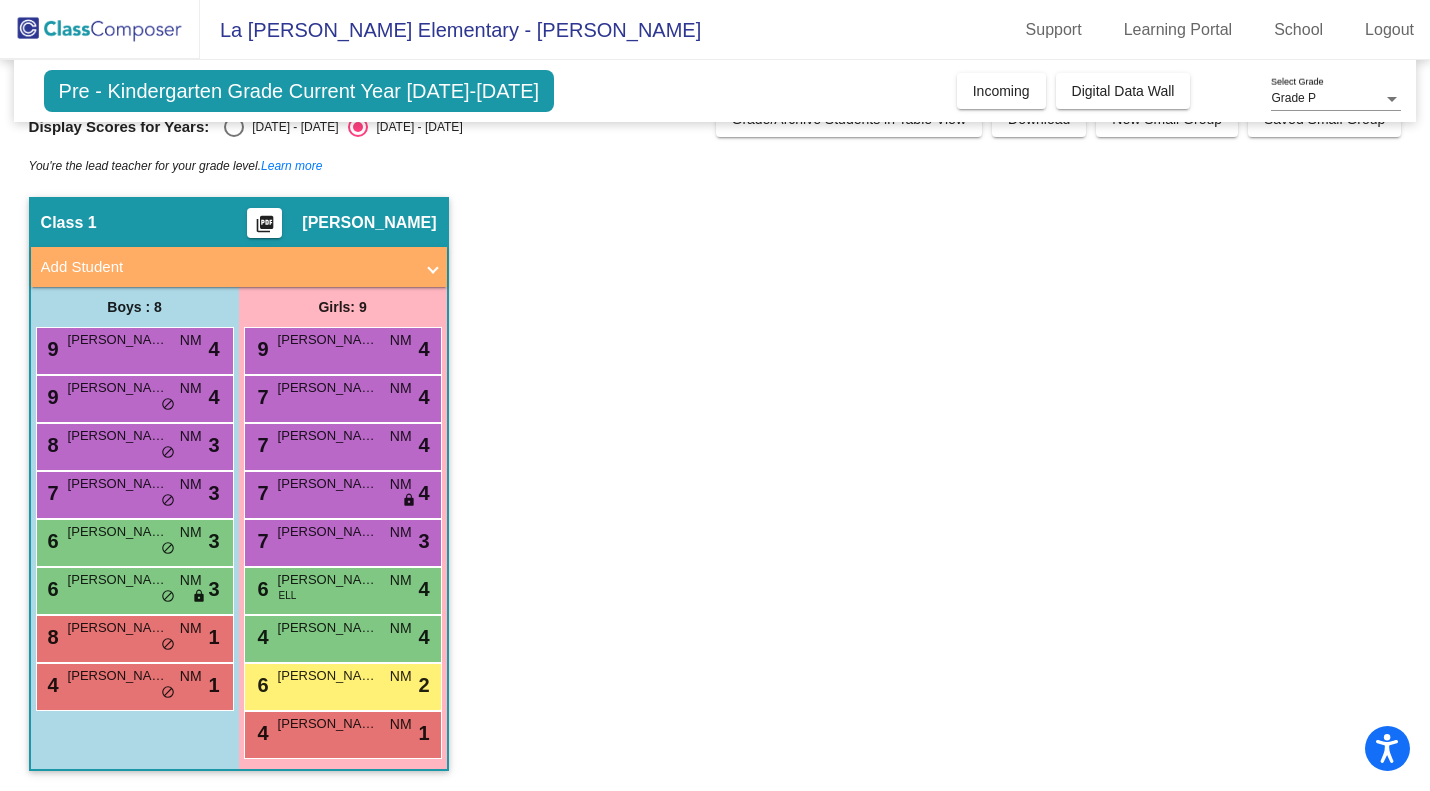 scroll, scrollTop: 0, scrollLeft: 0, axis: both 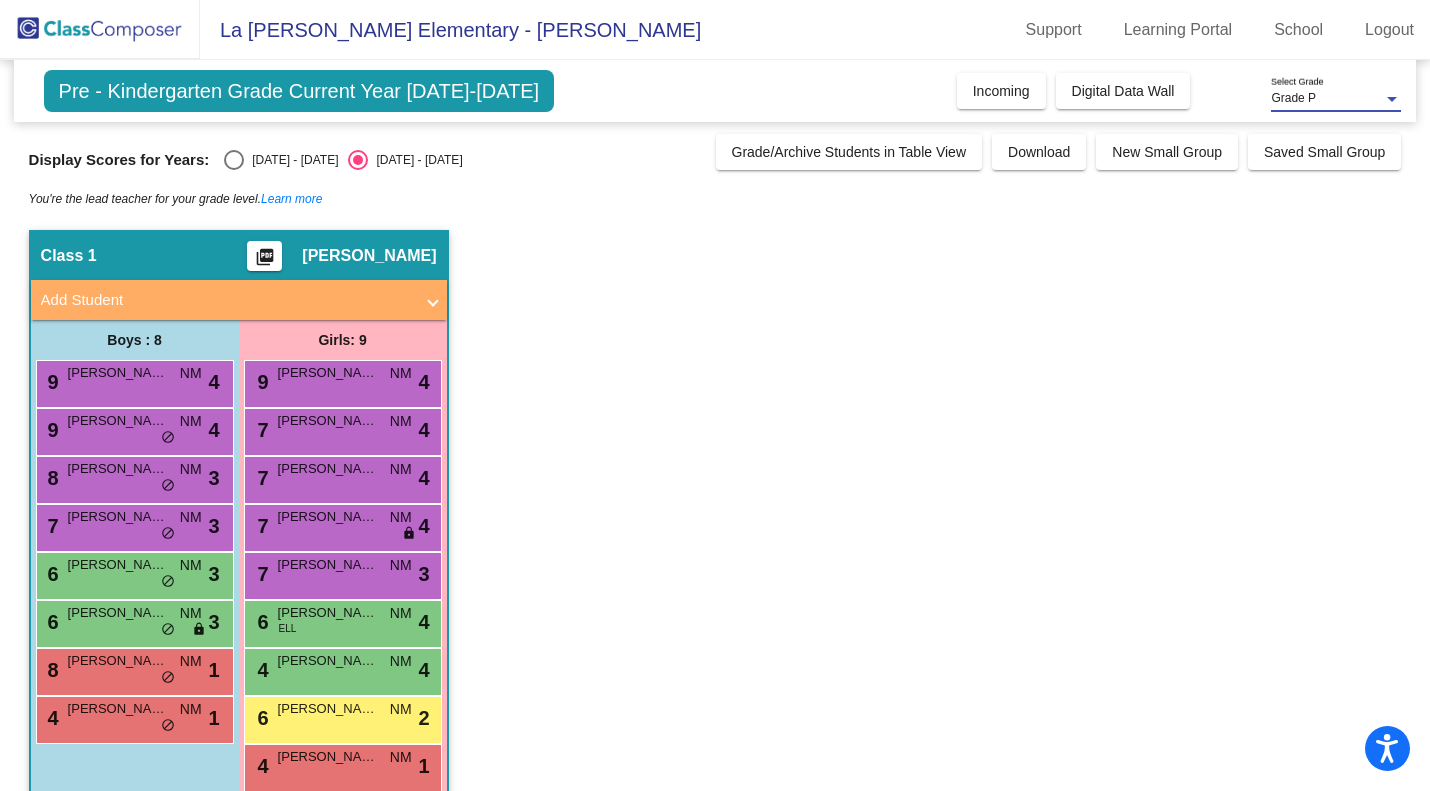 click on "Grade P" at bounding box center (1327, 99) 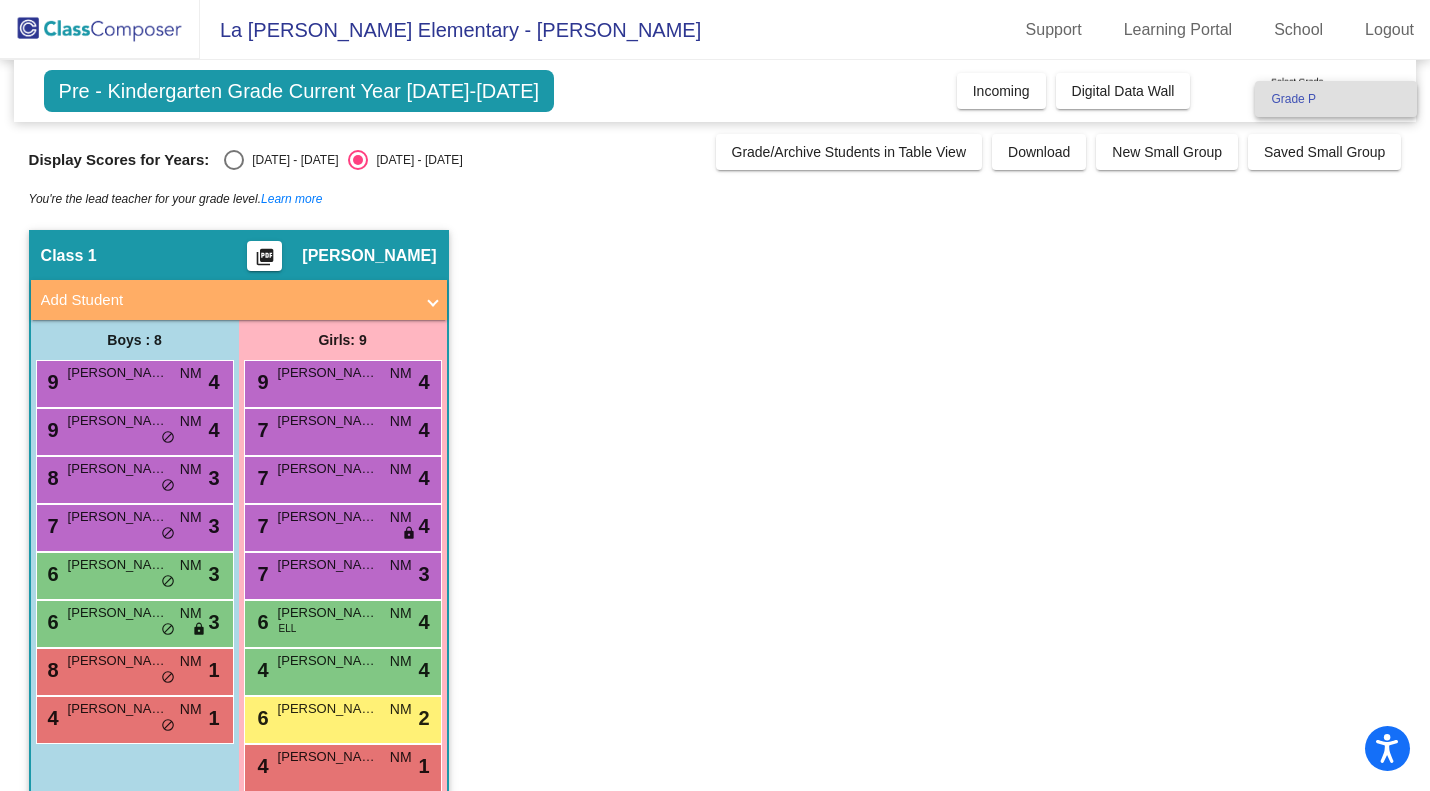 click at bounding box center (715, 395) 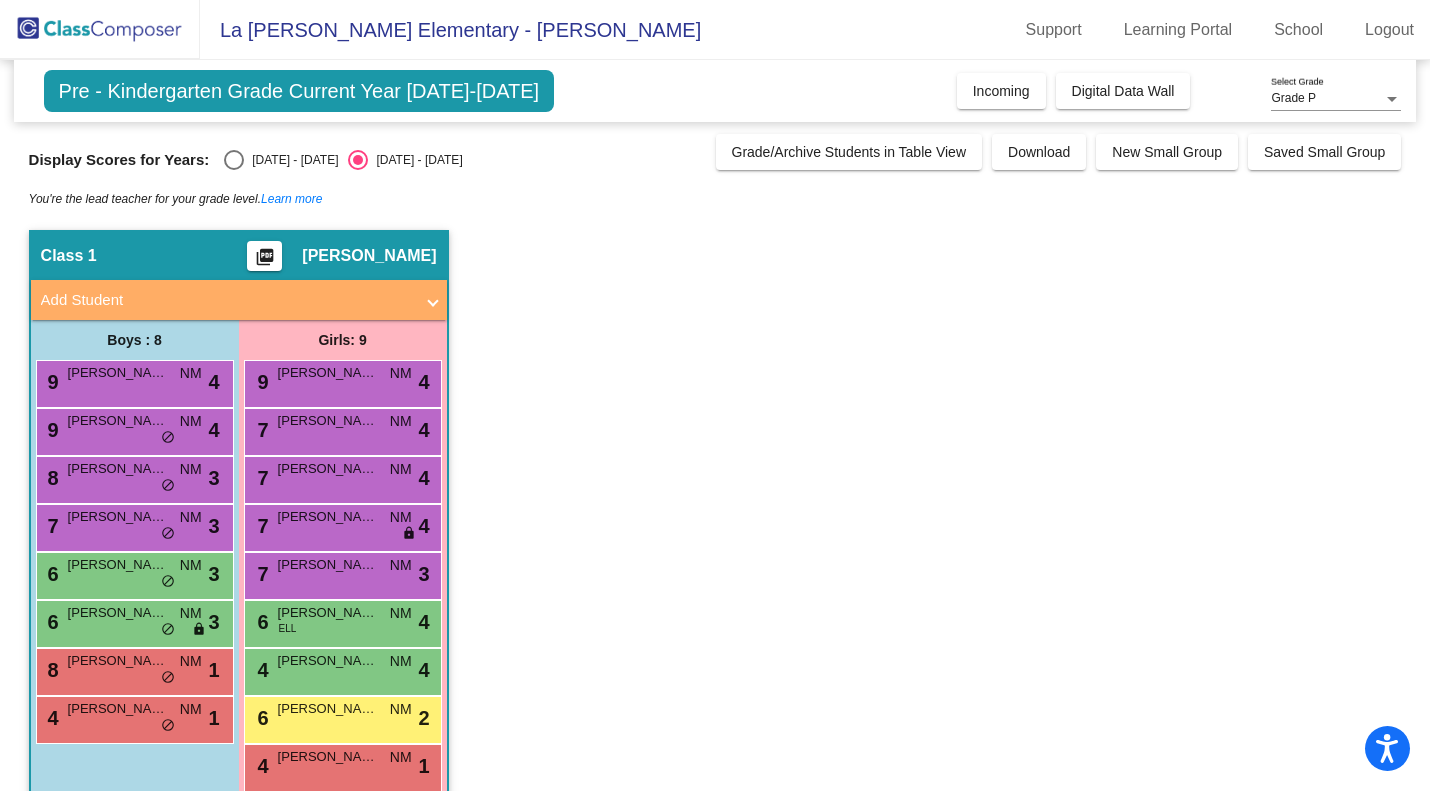 click on "Pre - Kindergarten Grade Current Year 2024-2025" 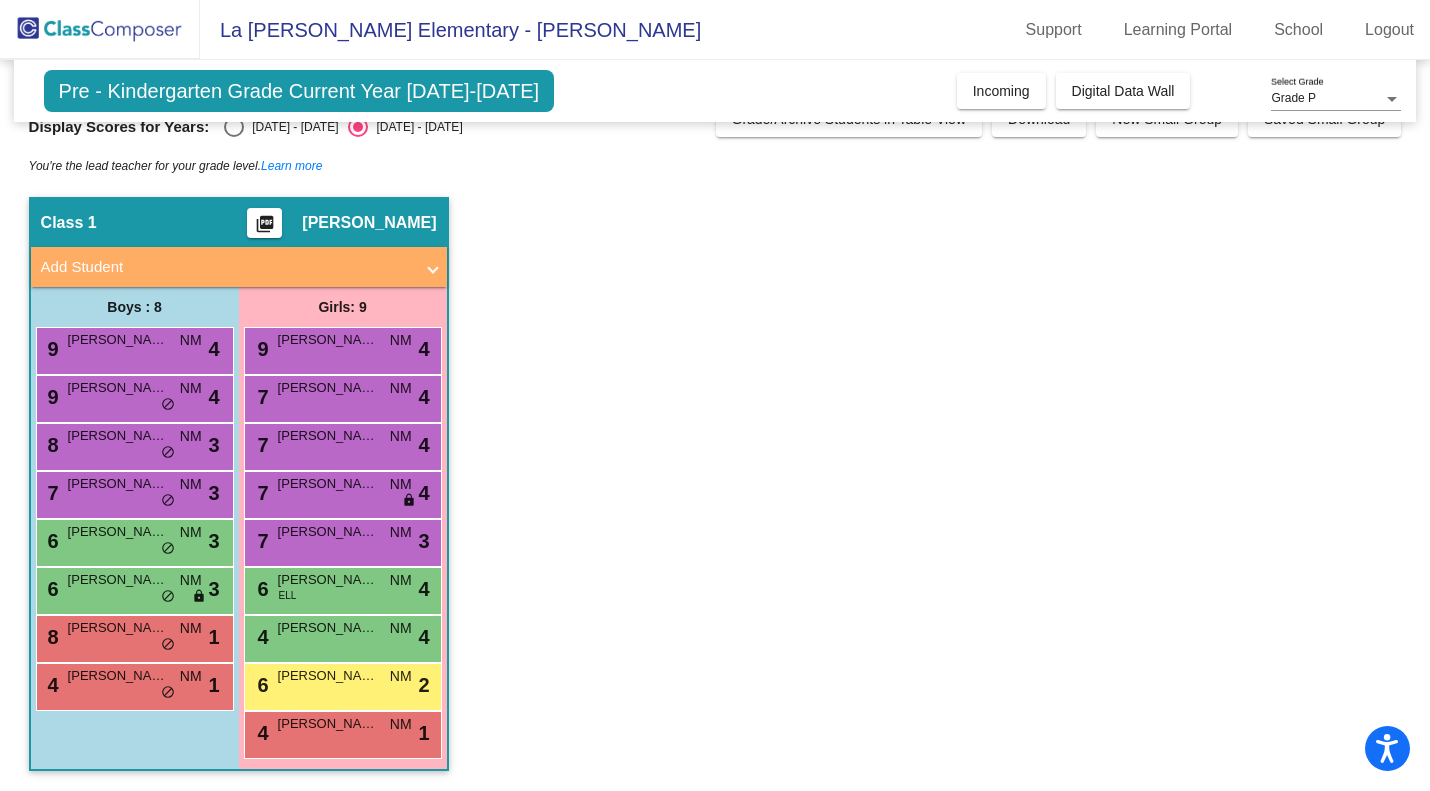 scroll, scrollTop: 0, scrollLeft: 0, axis: both 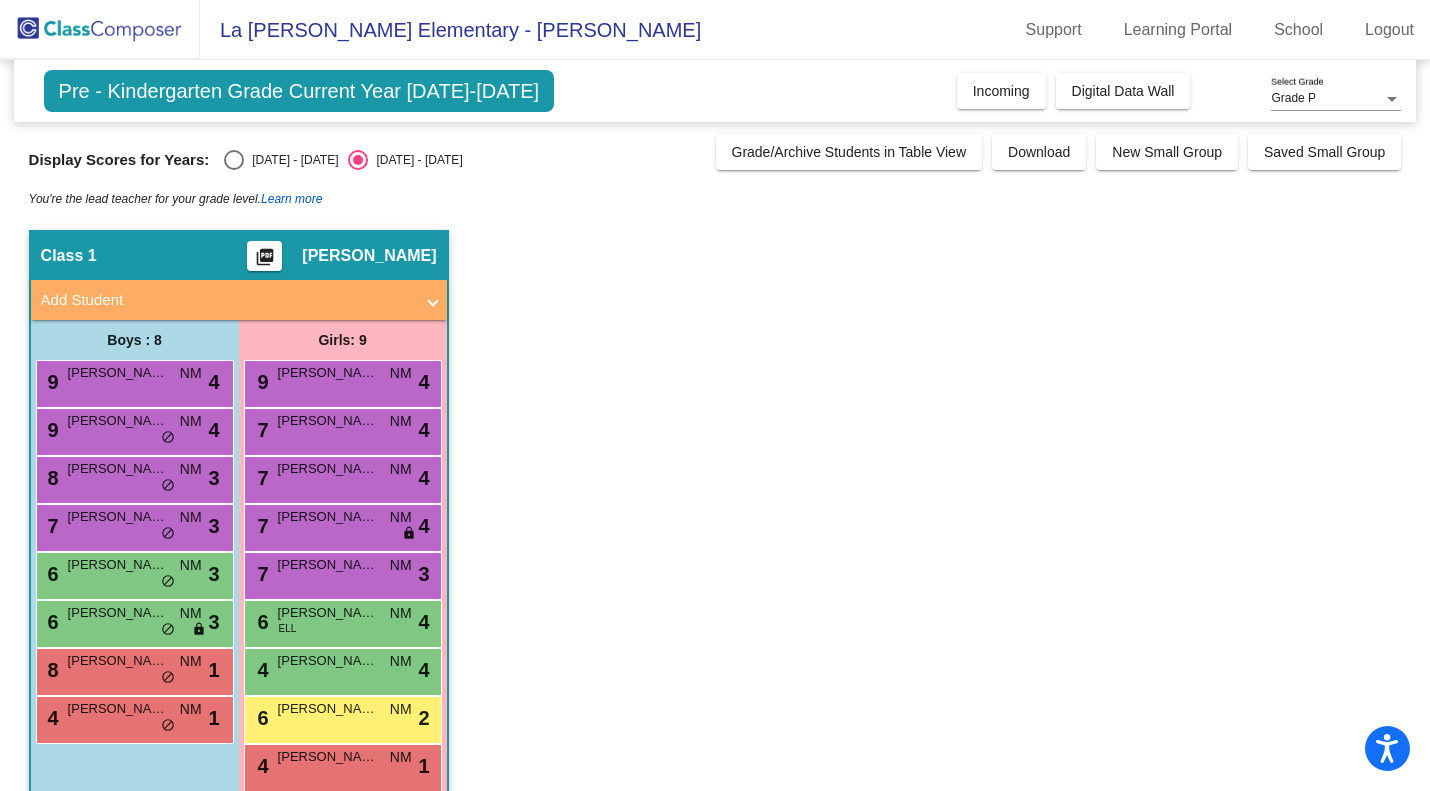 click on "Learn more" 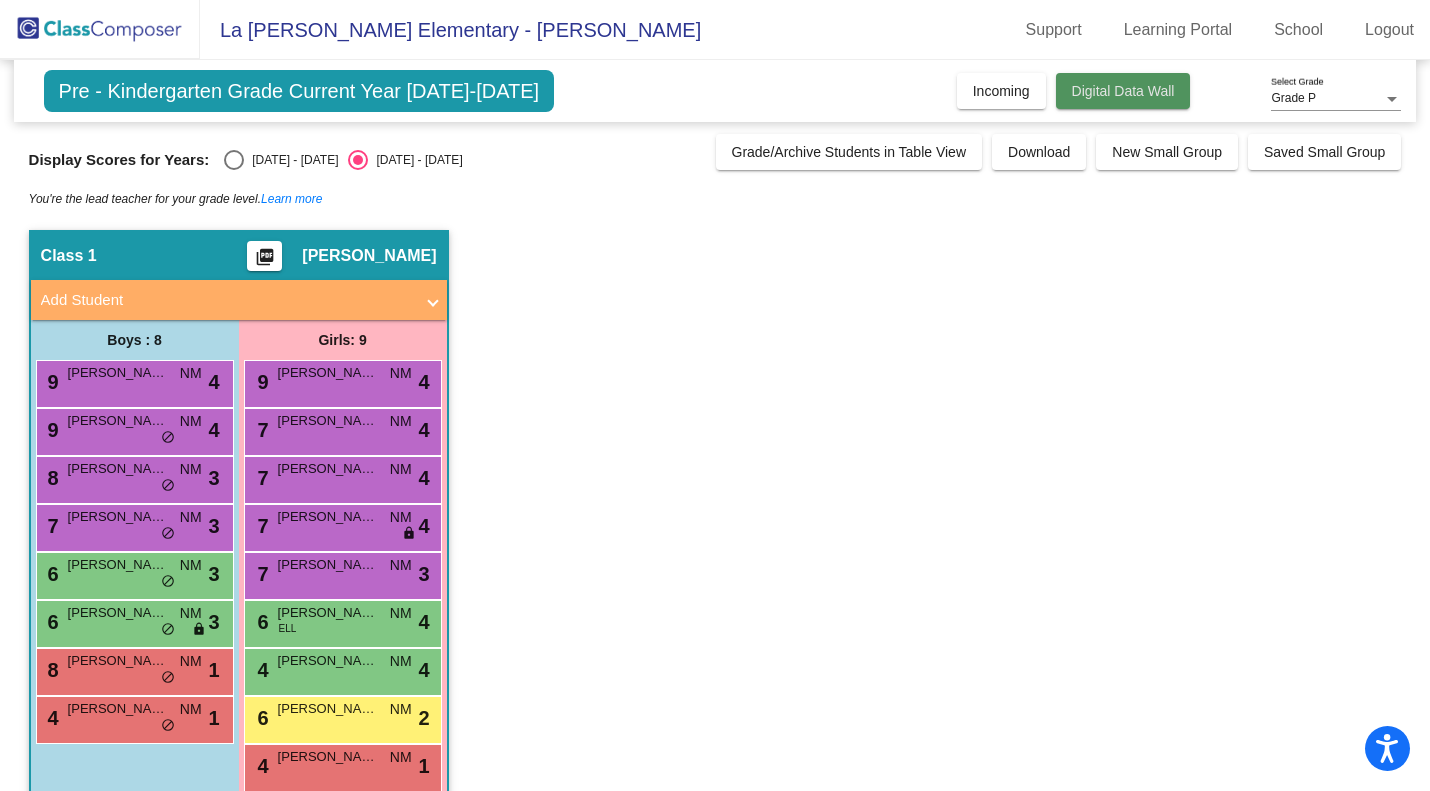 click on "Digital Data Wall" 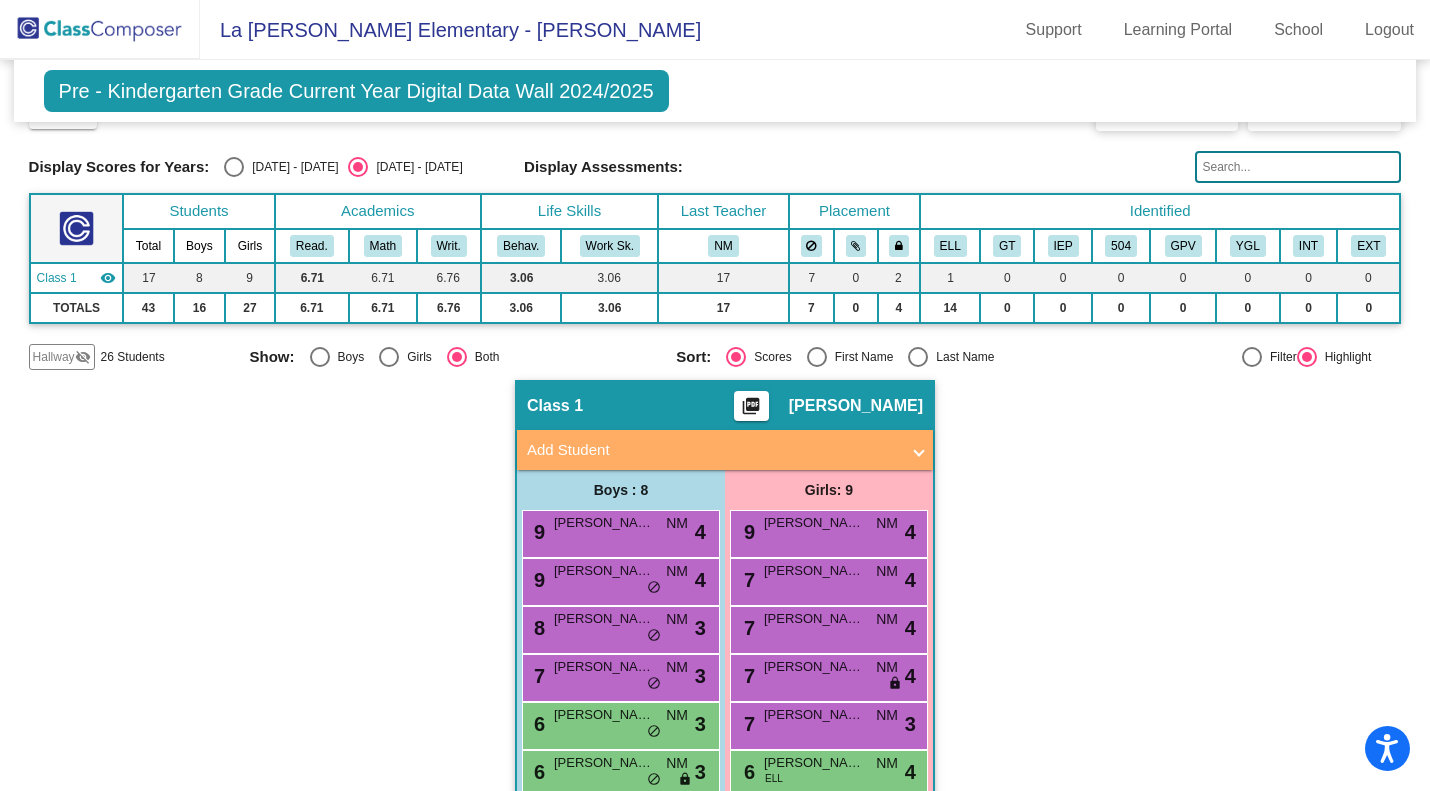 scroll, scrollTop: 0, scrollLeft: 0, axis: both 